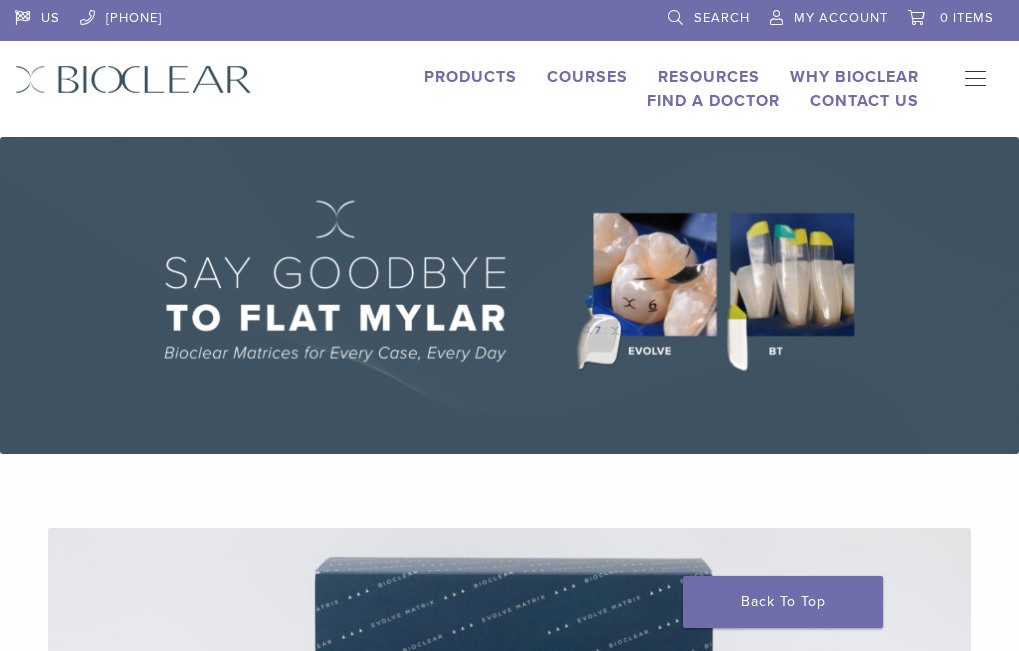 scroll, scrollTop: 0, scrollLeft: 0, axis: both 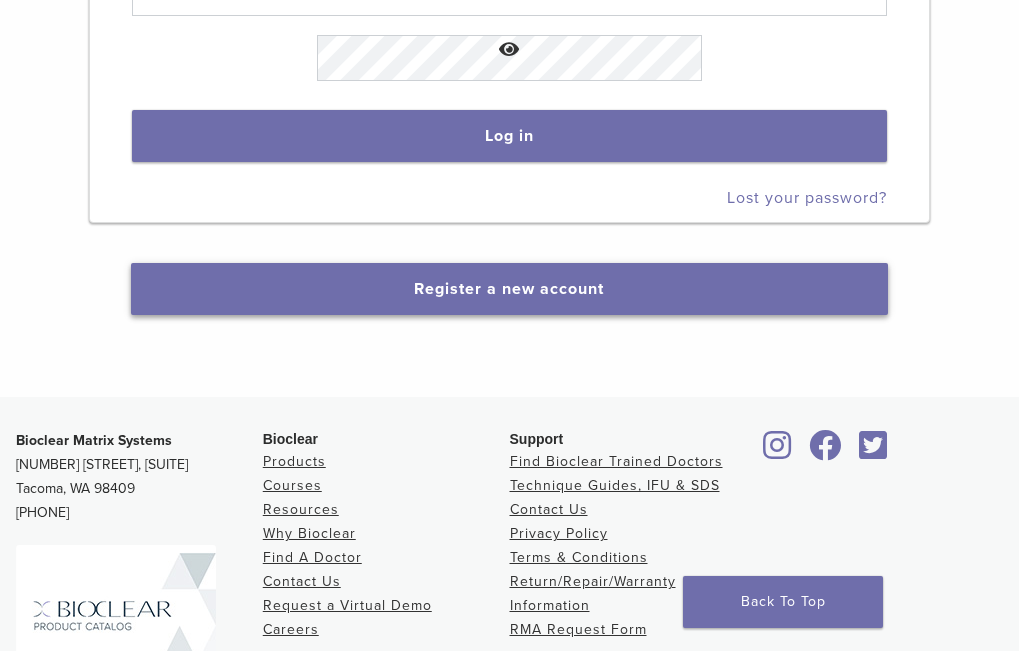 click on "Register a new account" at bounding box center (509, 289) 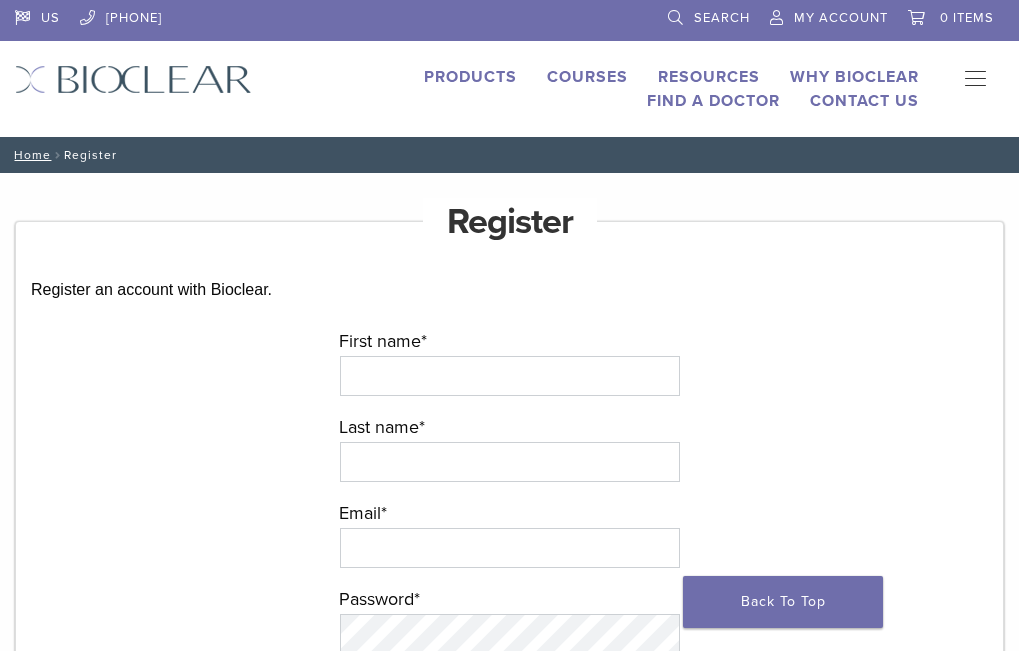 scroll, scrollTop: 0, scrollLeft: 0, axis: both 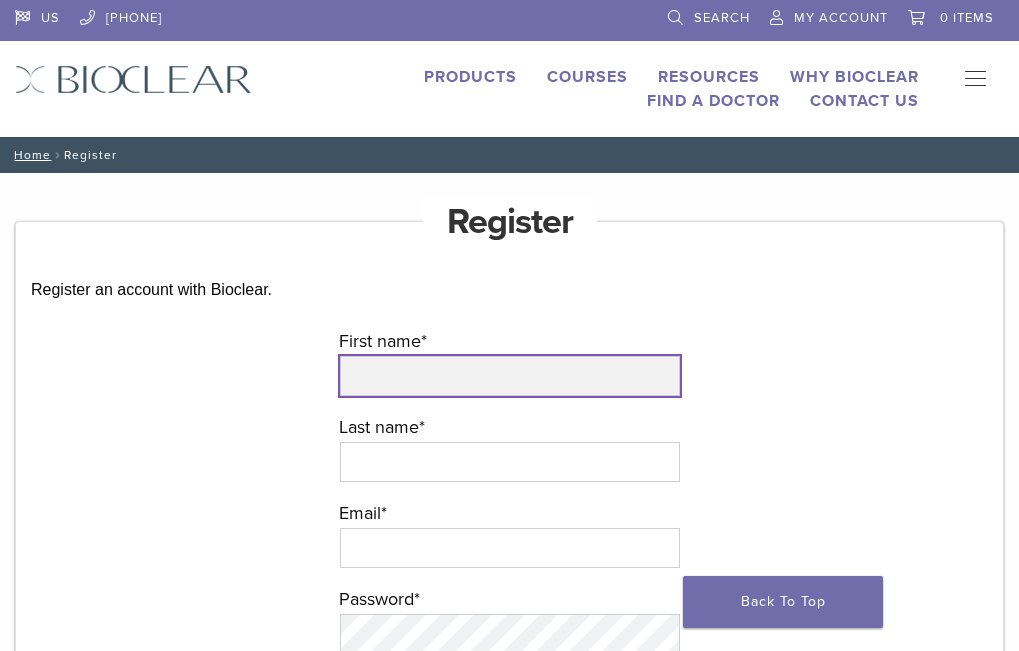 click on "First name  *" at bounding box center [510, 376] 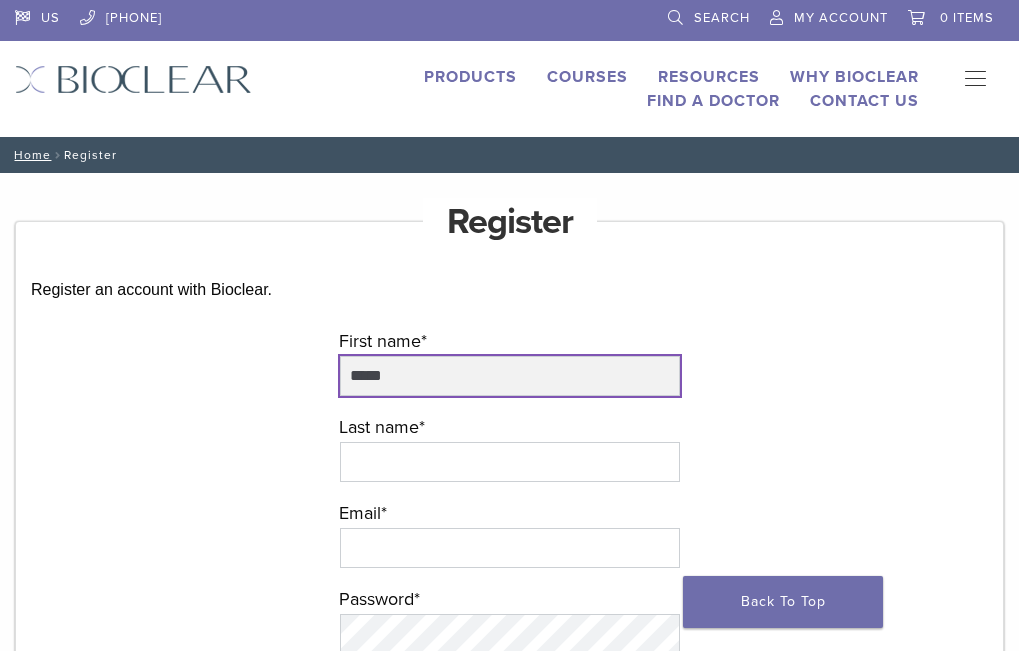 type on "*****" 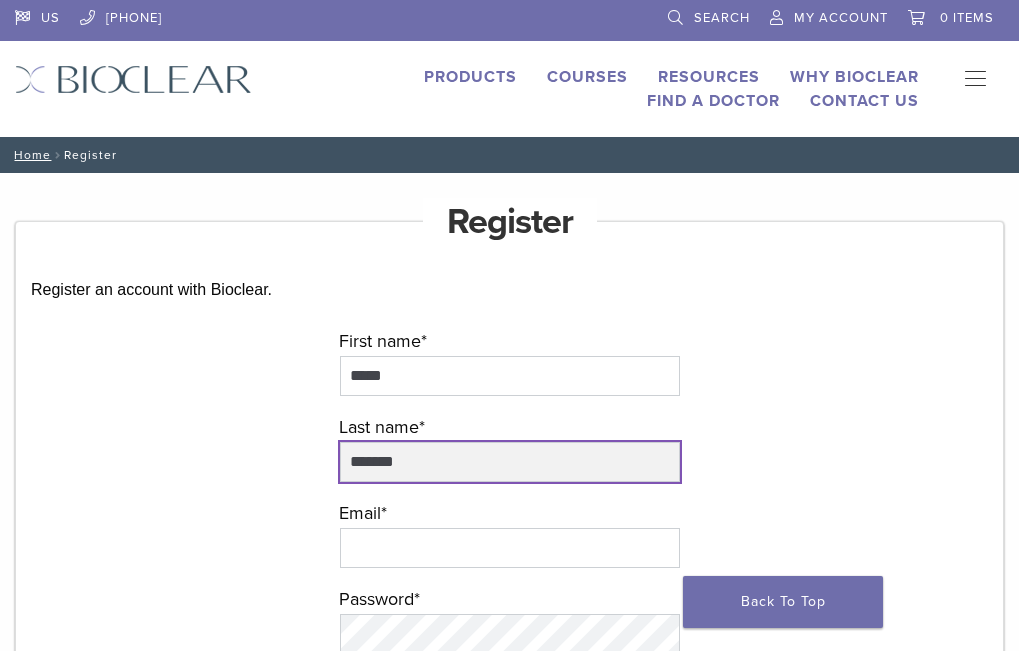 type on "*******" 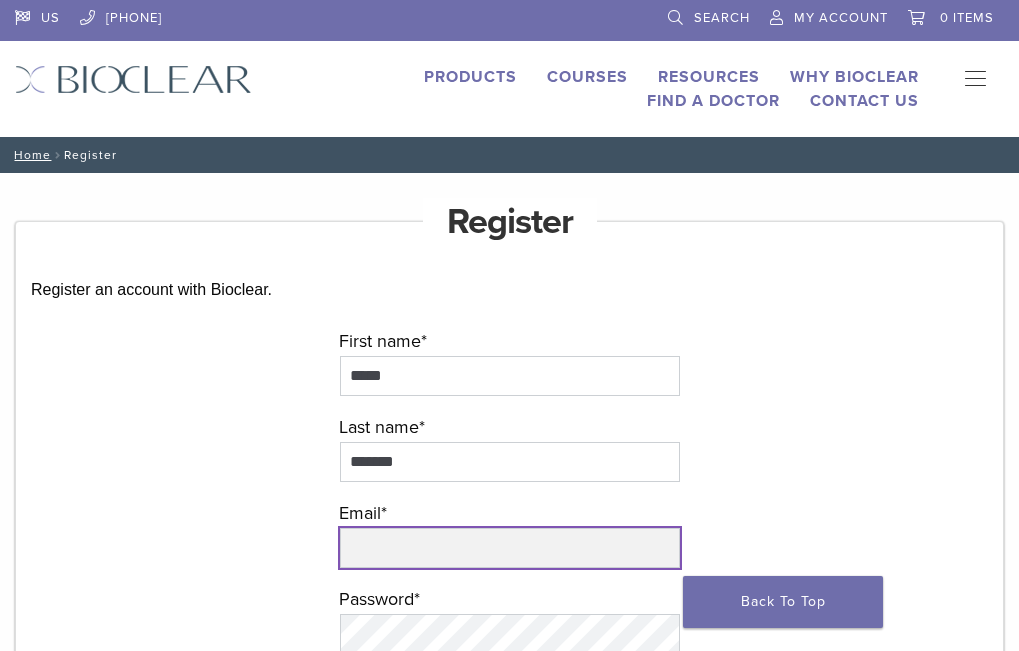 type on "*" 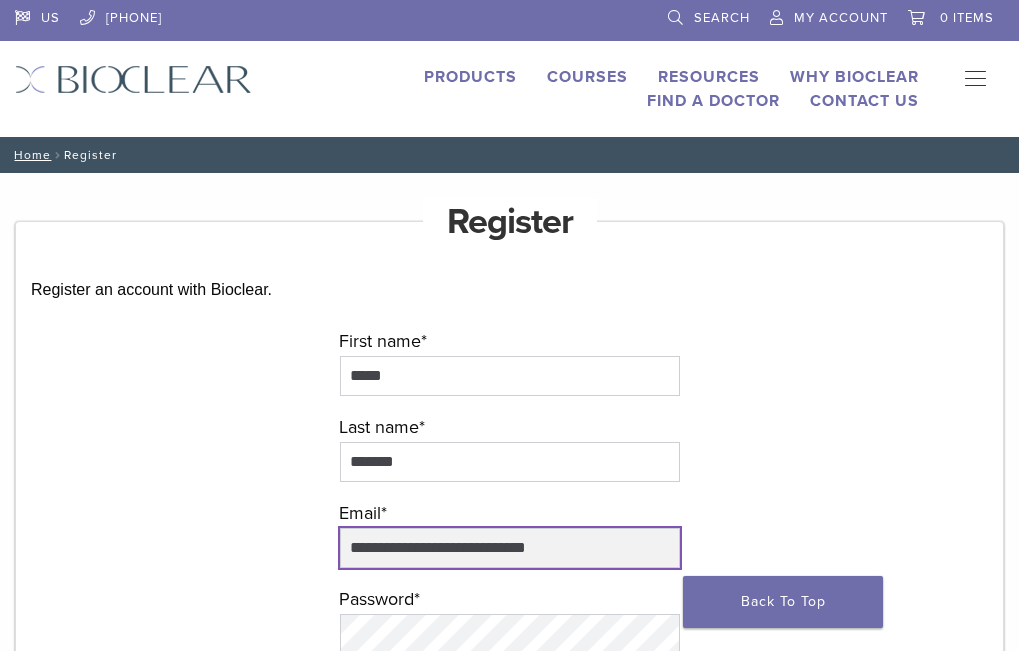 scroll, scrollTop: 1, scrollLeft: 0, axis: vertical 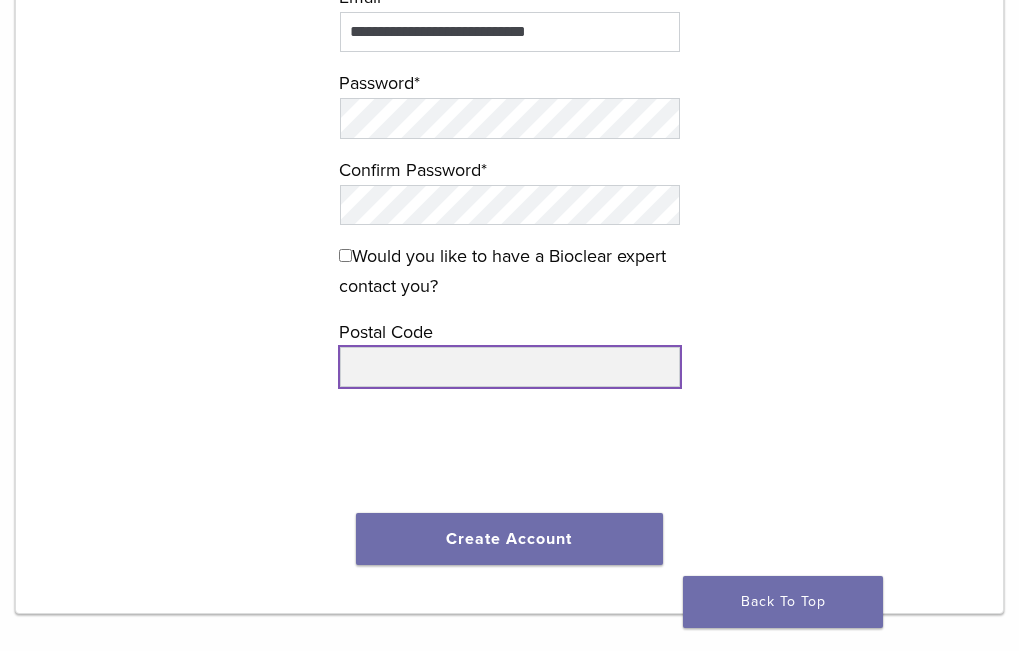 click at bounding box center (510, 367) 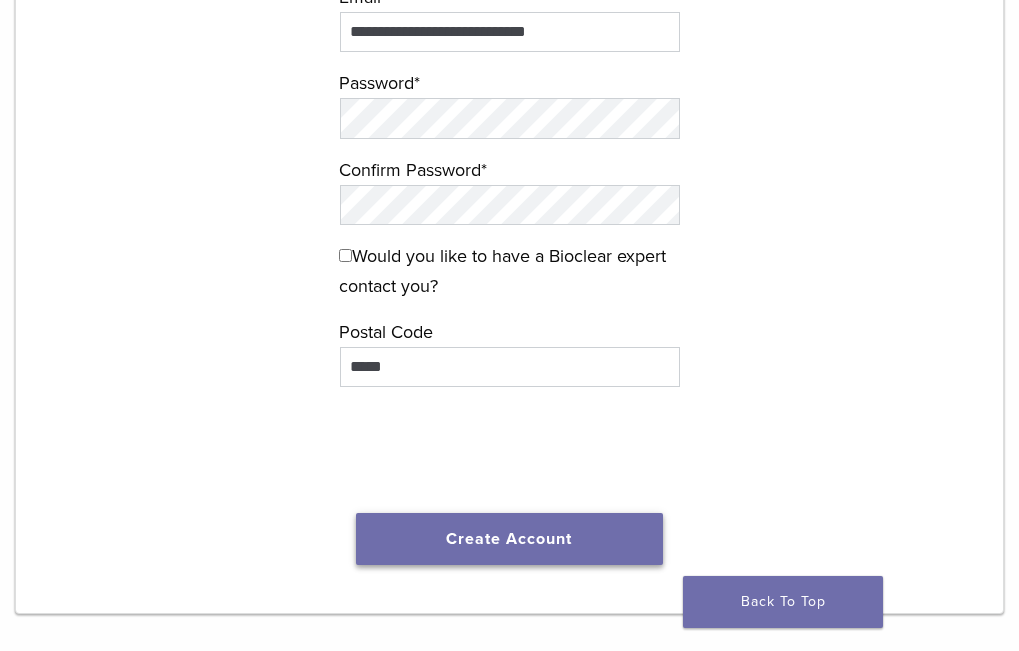 click on "Create Account" at bounding box center (510, 539) 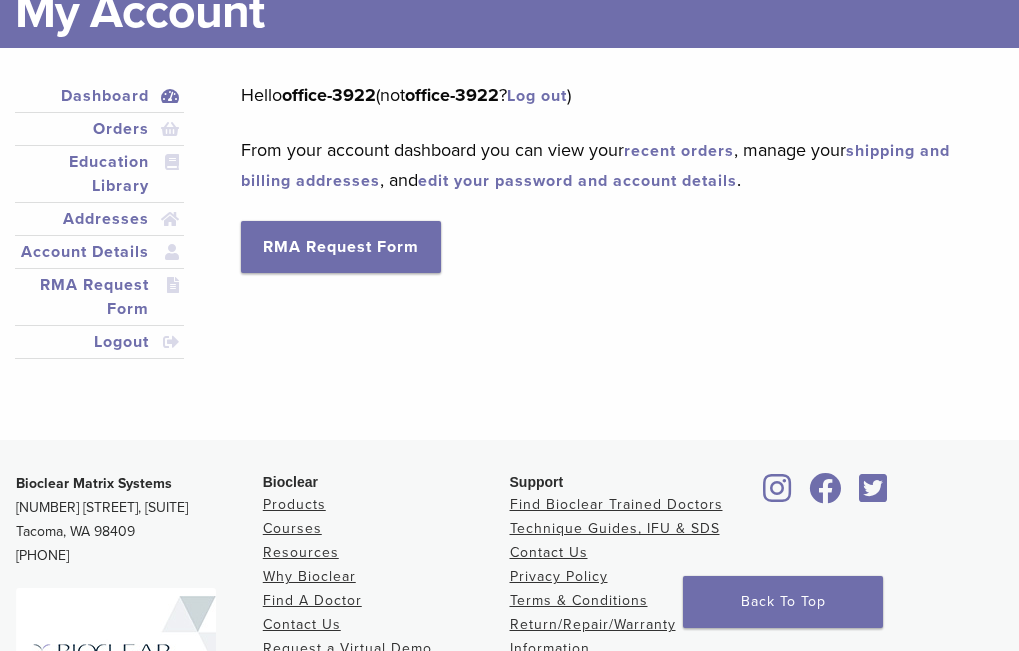 scroll, scrollTop: 100, scrollLeft: 0, axis: vertical 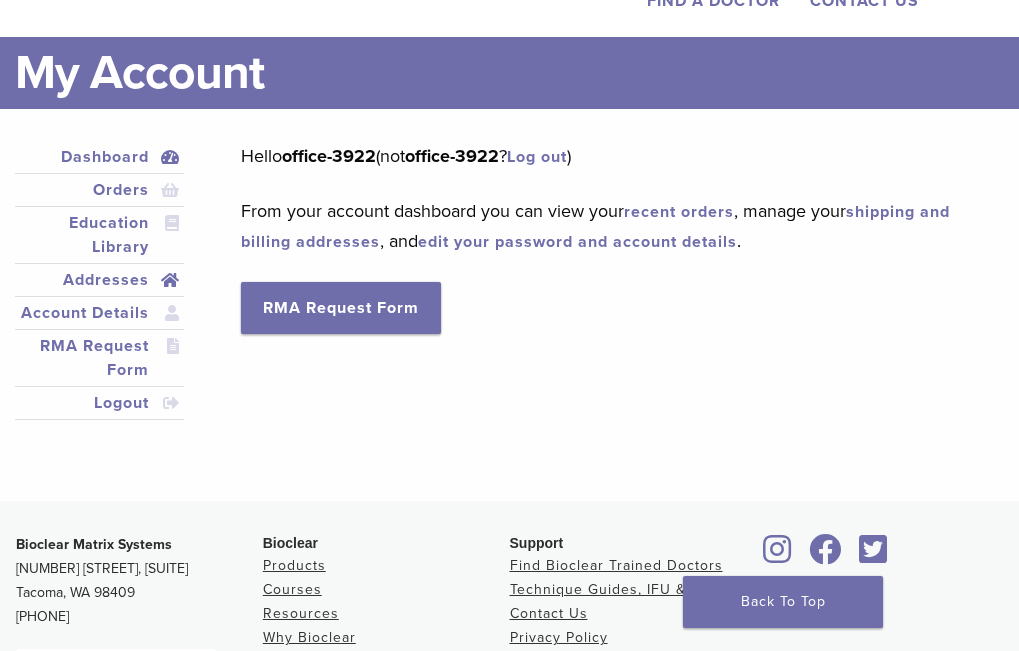 click on "Addresses" at bounding box center [99, 280] 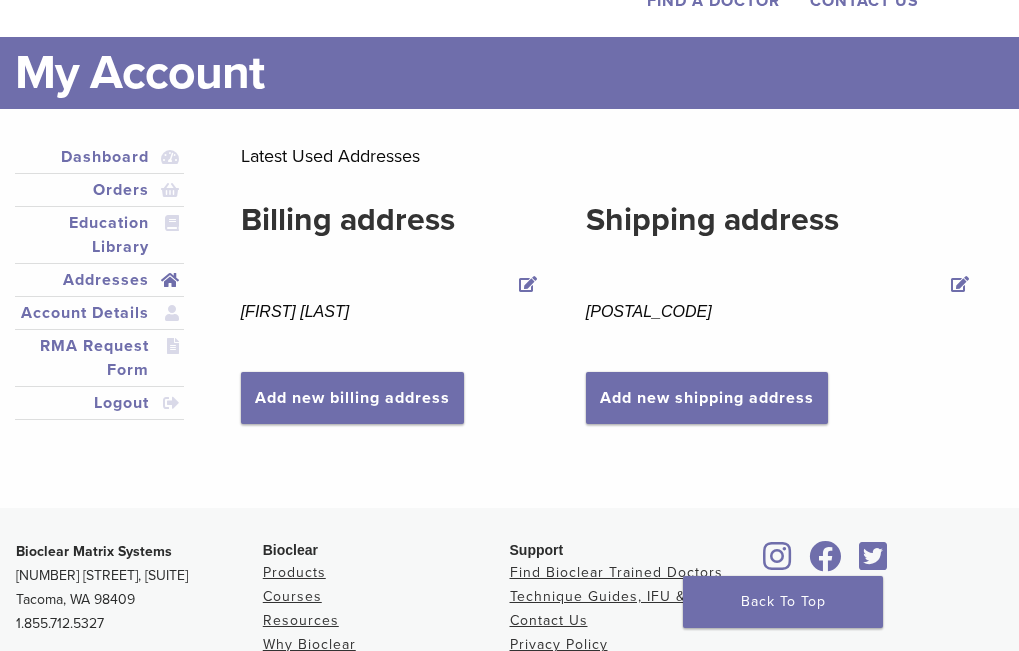scroll, scrollTop: 0, scrollLeft: 0, axis: both 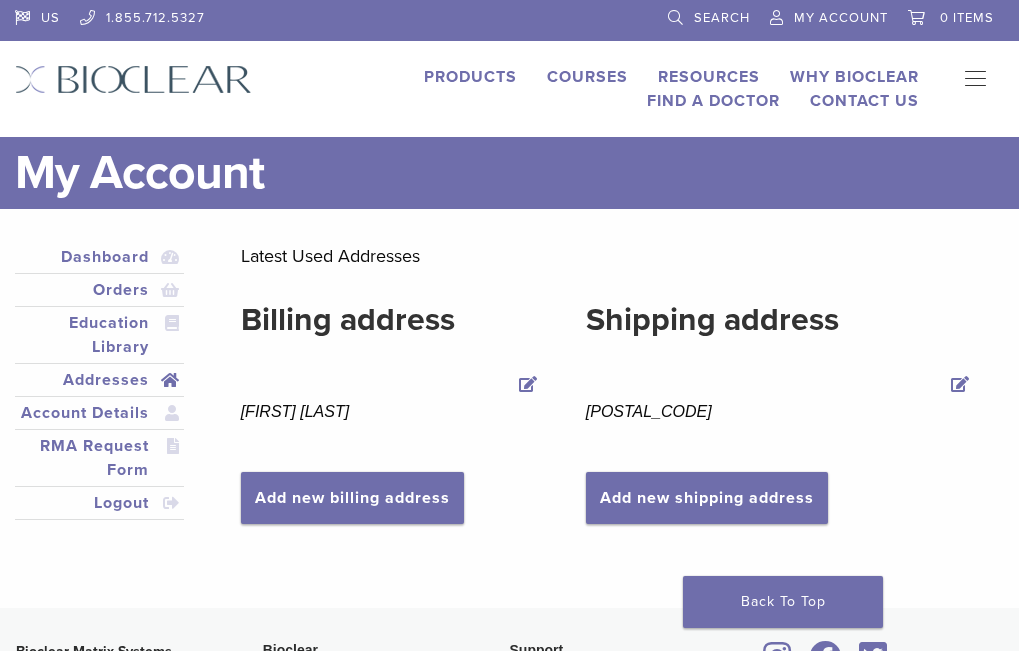 click on "Products" at bounding box center [470, 77] 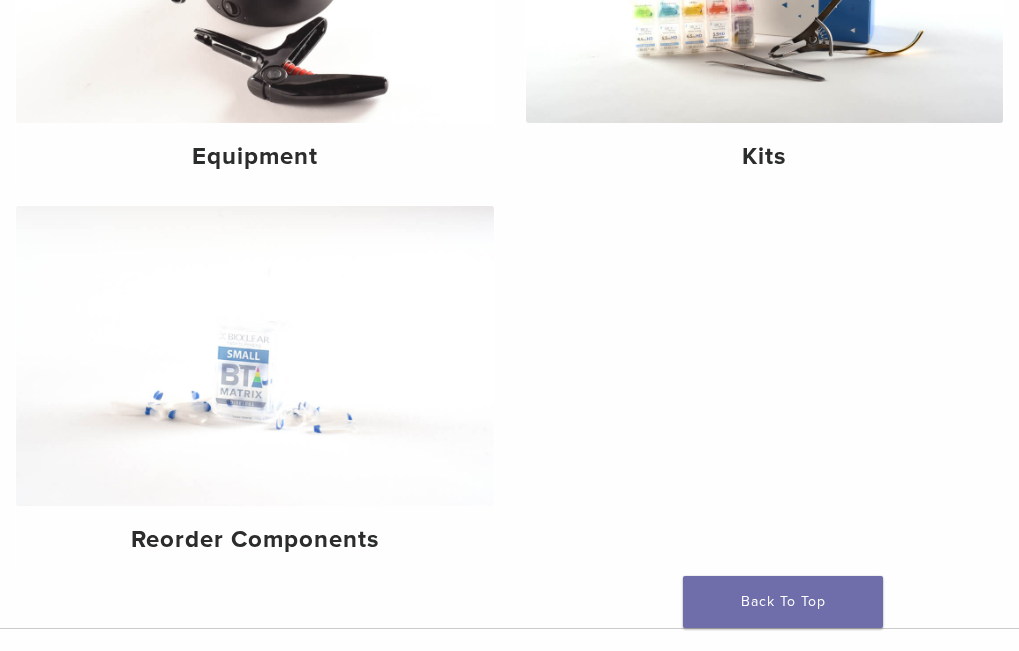 scroll, scrollTop: 400, scrollLeft: 0, axis: vertical 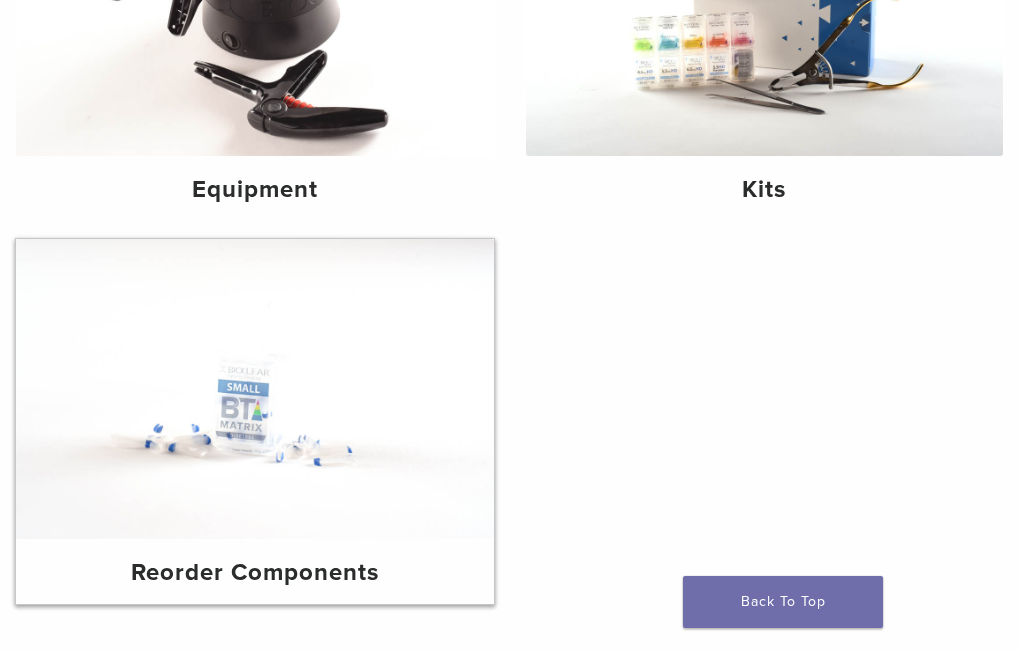 click on "Reorder Components" at bounding box center (255, 573) 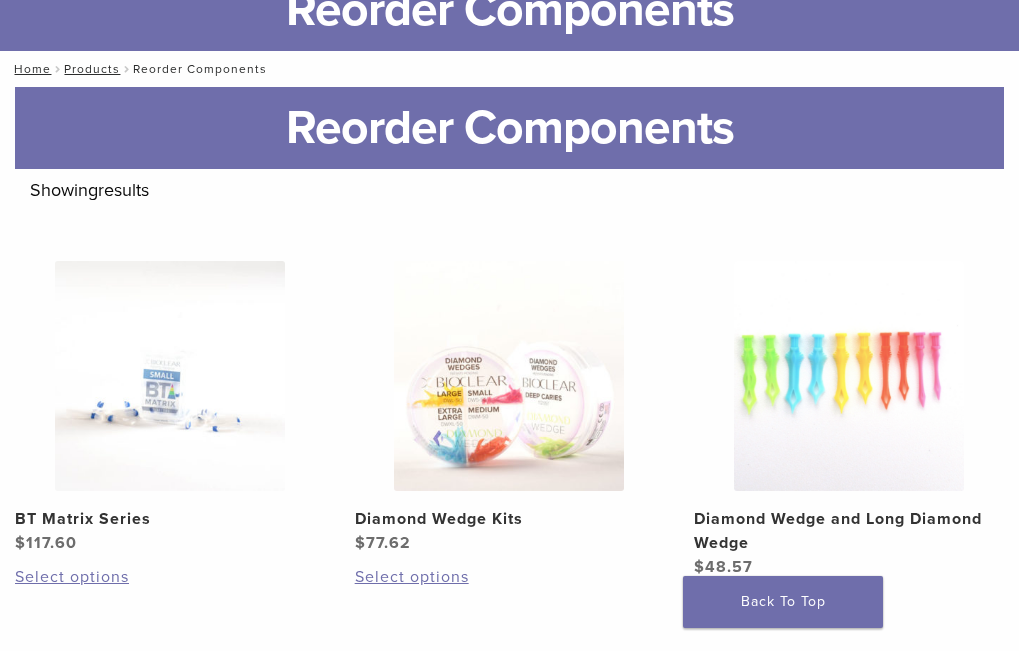 scroll, scrollTop: 0, scrollLeft: 0, axis: both 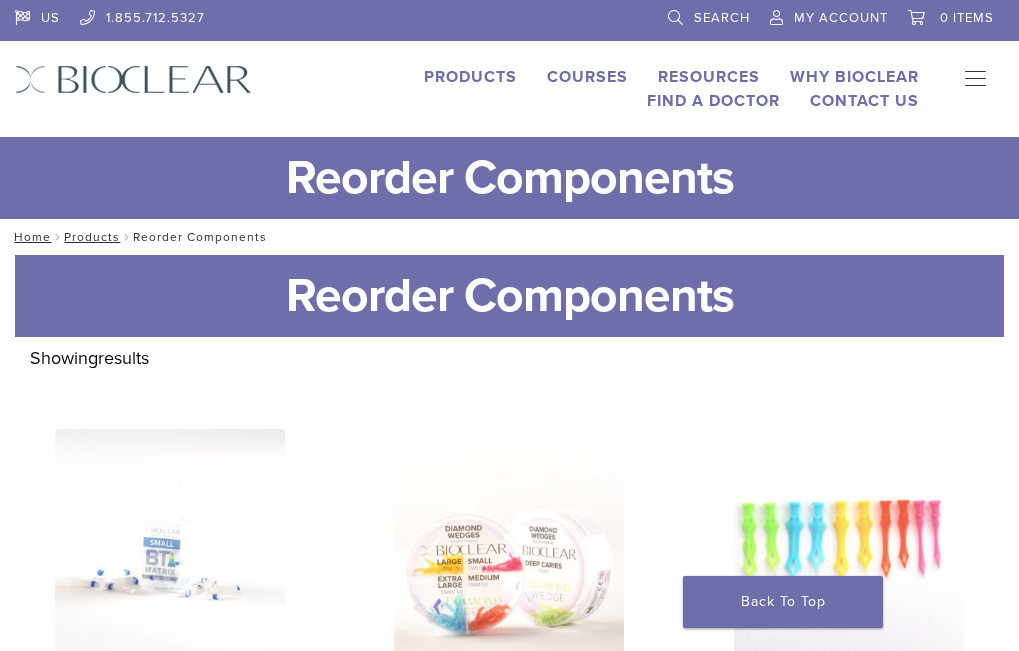 click on "Search" at bounding box center [722, 18] 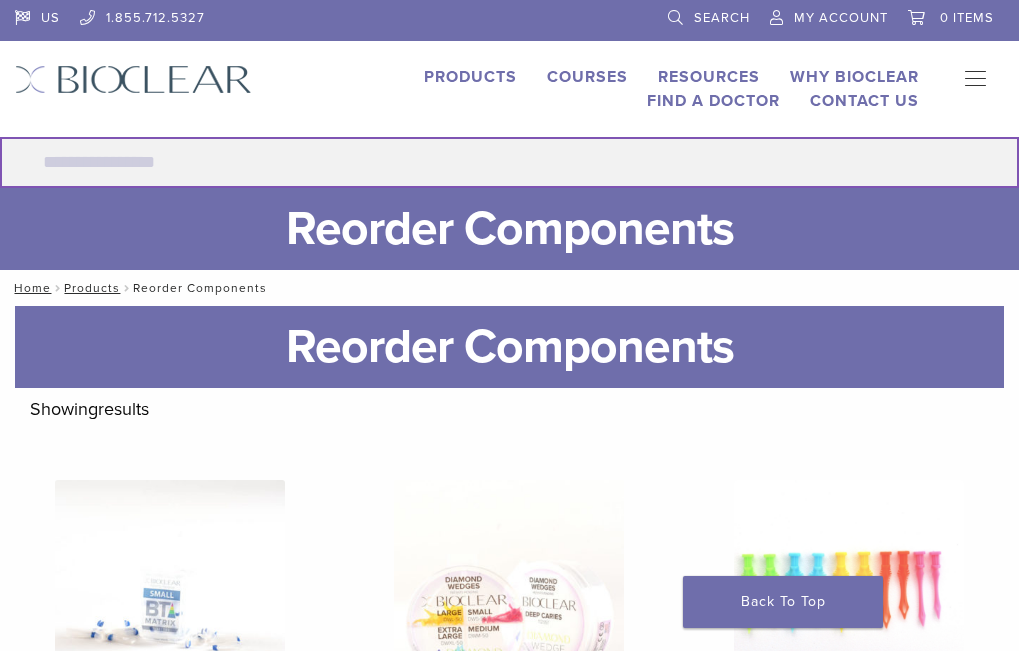 click on "Search for:" at bounding box center [509, 162] 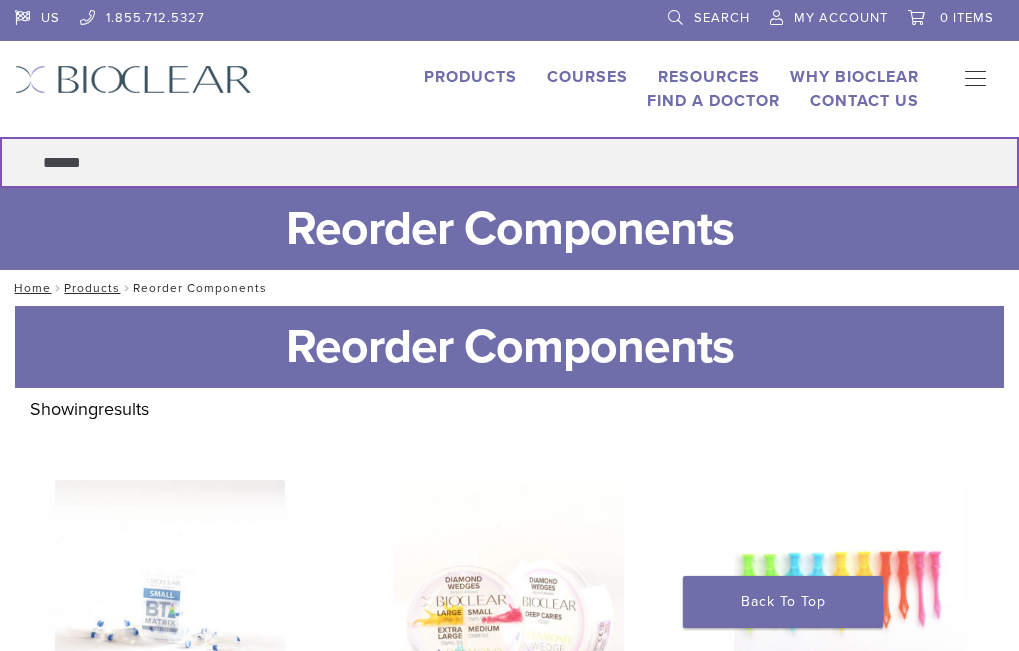 type on "******" 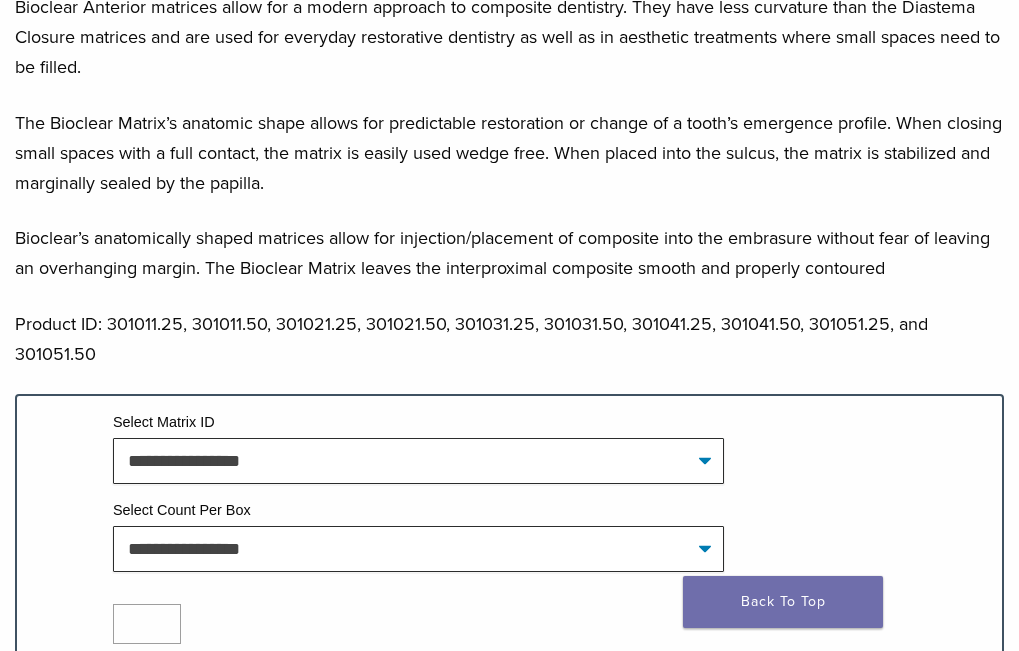 scroll, scrollTop: 900, scrollLeft: 0, axis: vertical 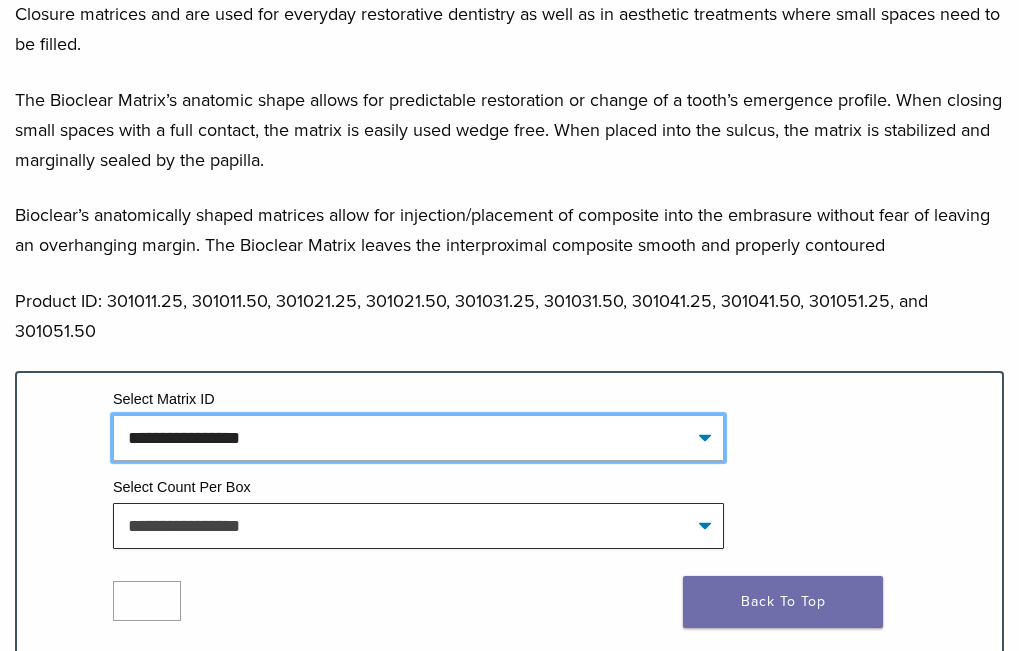 click on "**********" 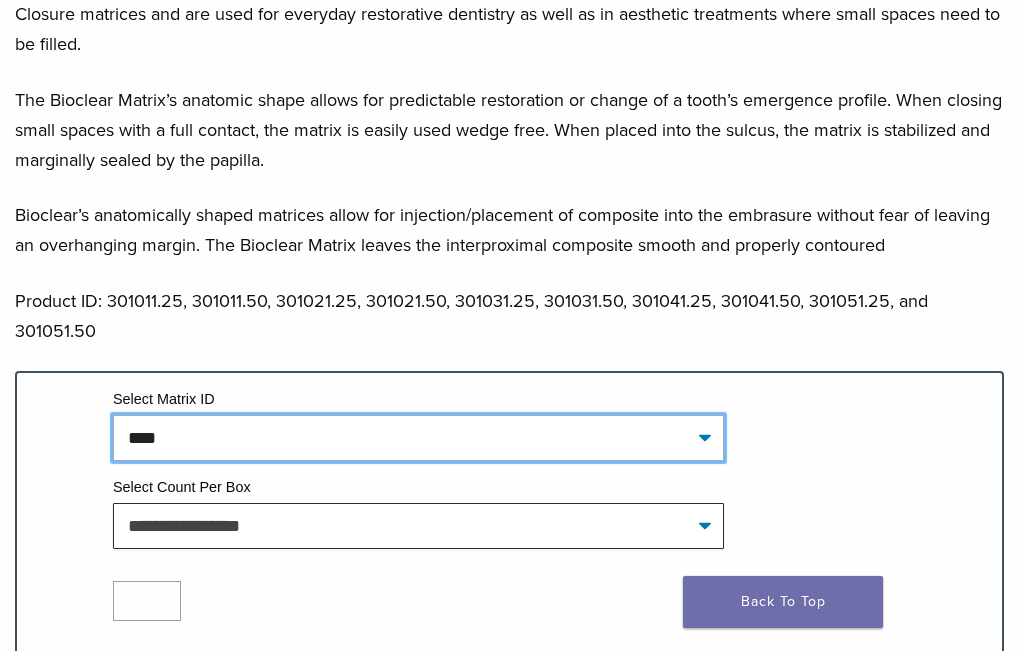 click on "**********" 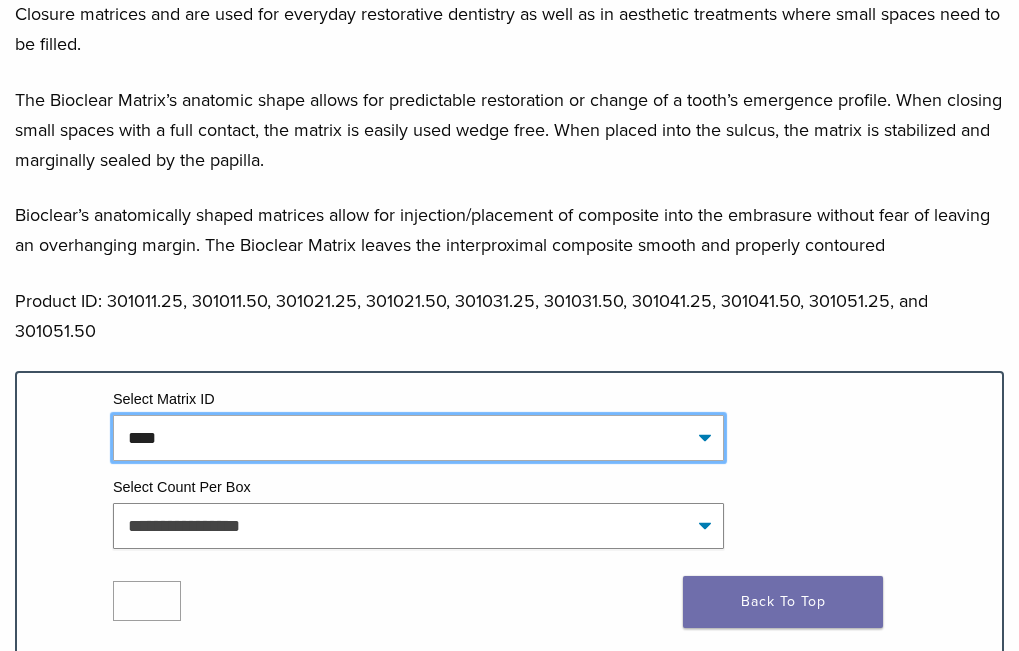 select on "****" 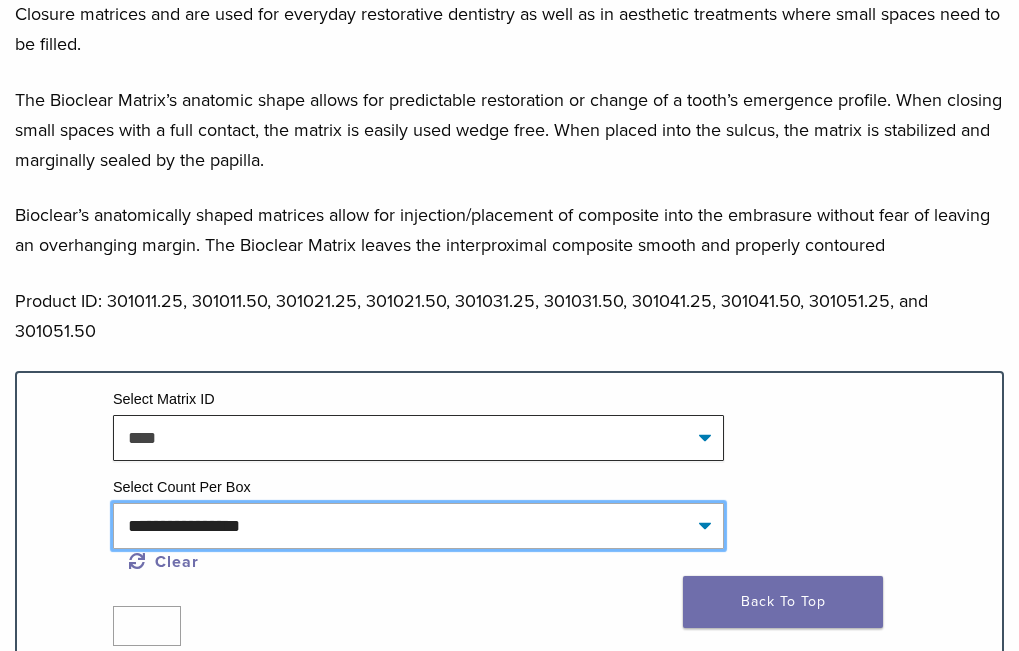 click on "**********" 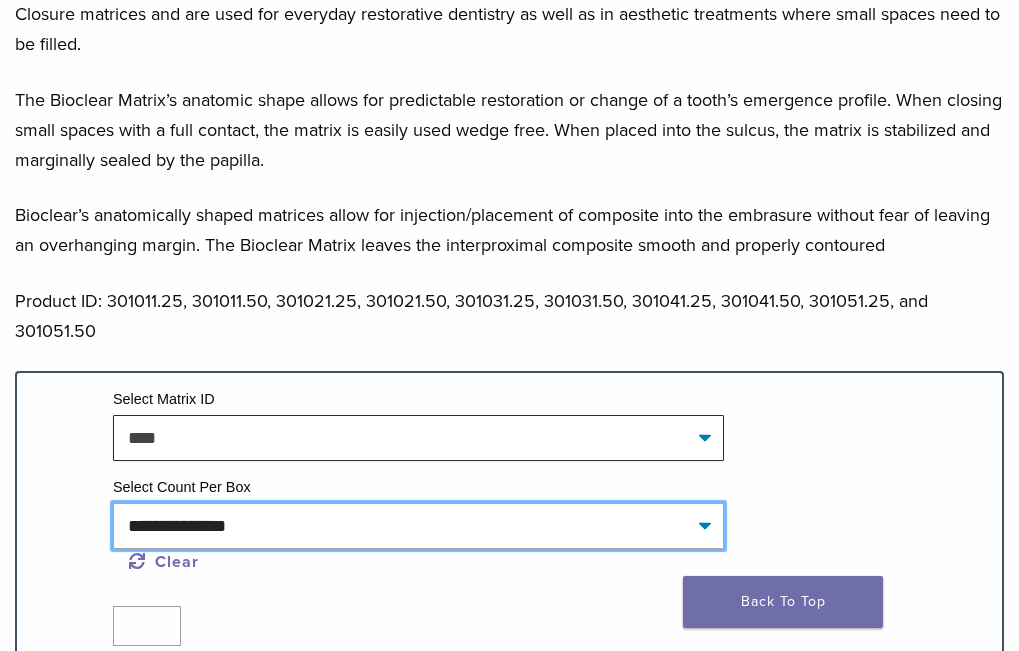 click on "**********" 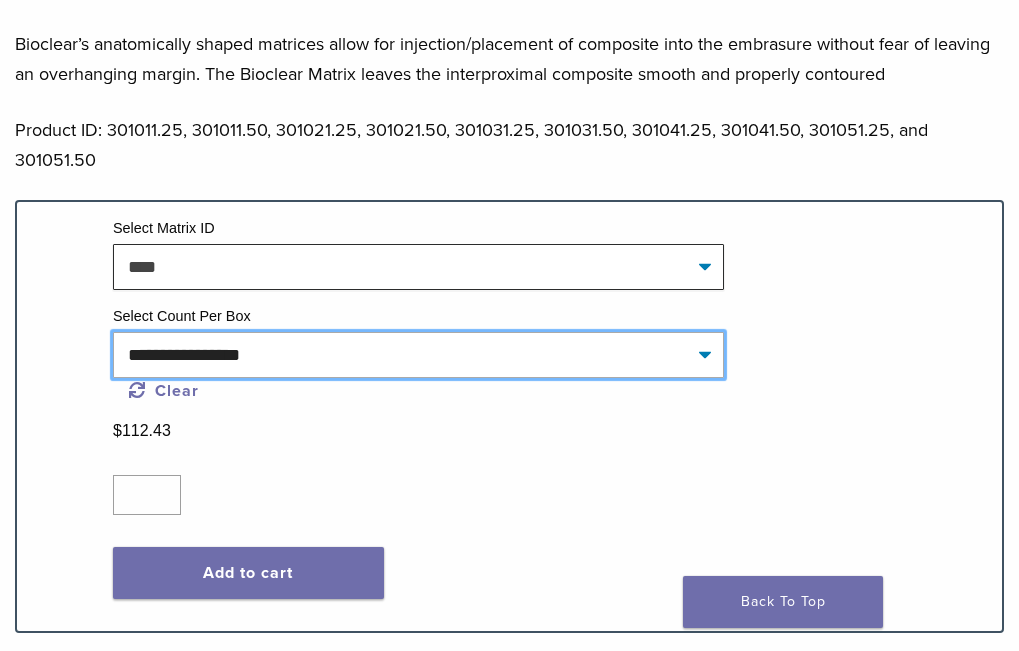 scroll, scrollTop: 1100, scrollLeft: 0, axis: vertical 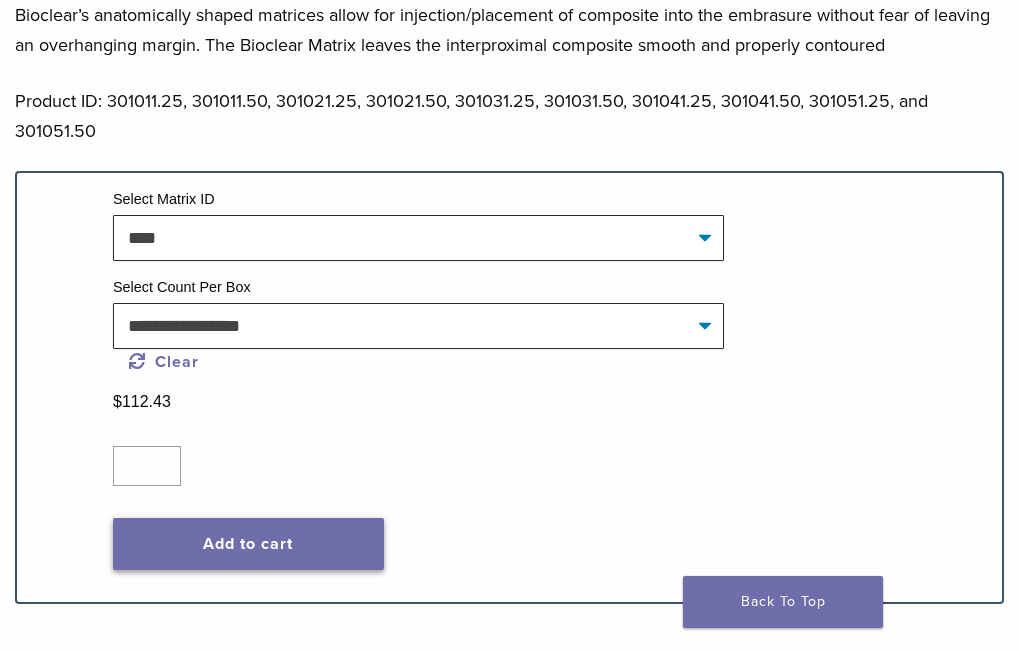 click on "Add to cart" 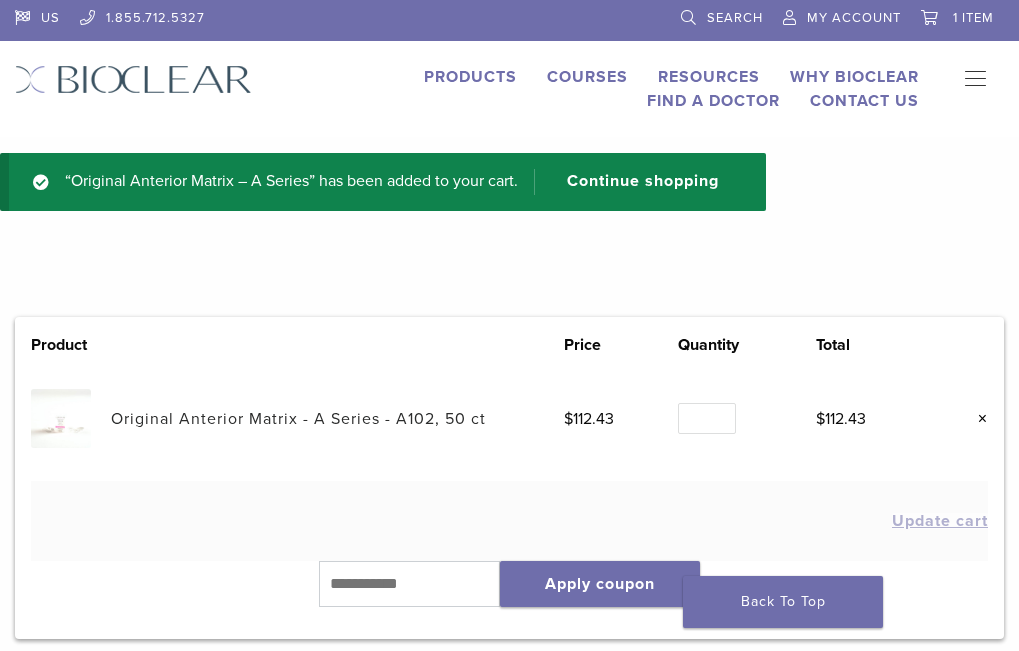 scroll, scrollTop: 0, scrollLeft: 0, axis: both 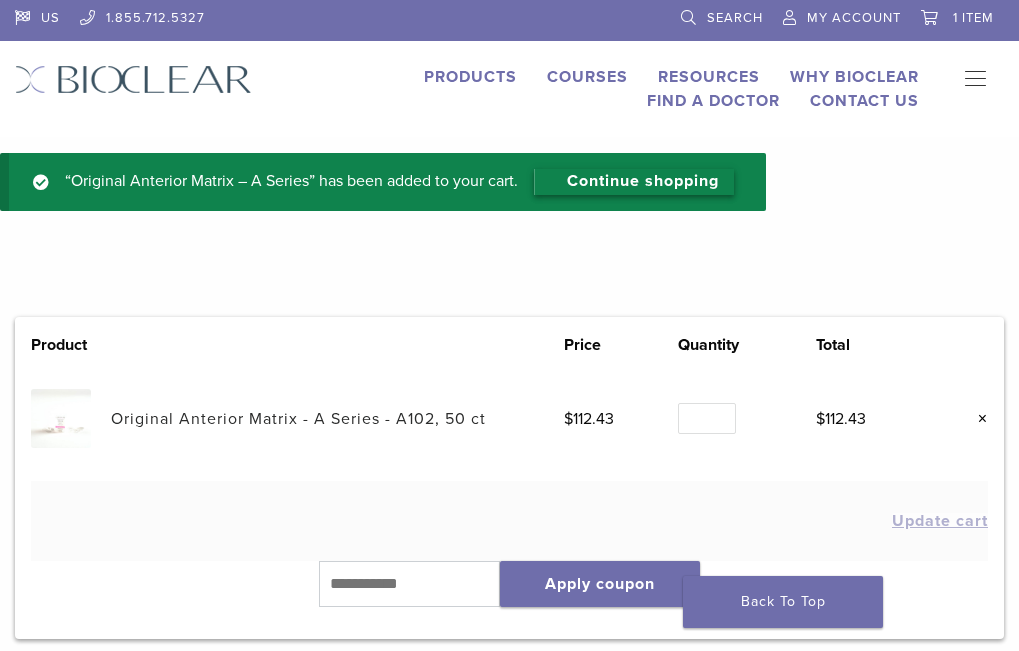 click on "Continue shopping" at bounding box center (634, 182) 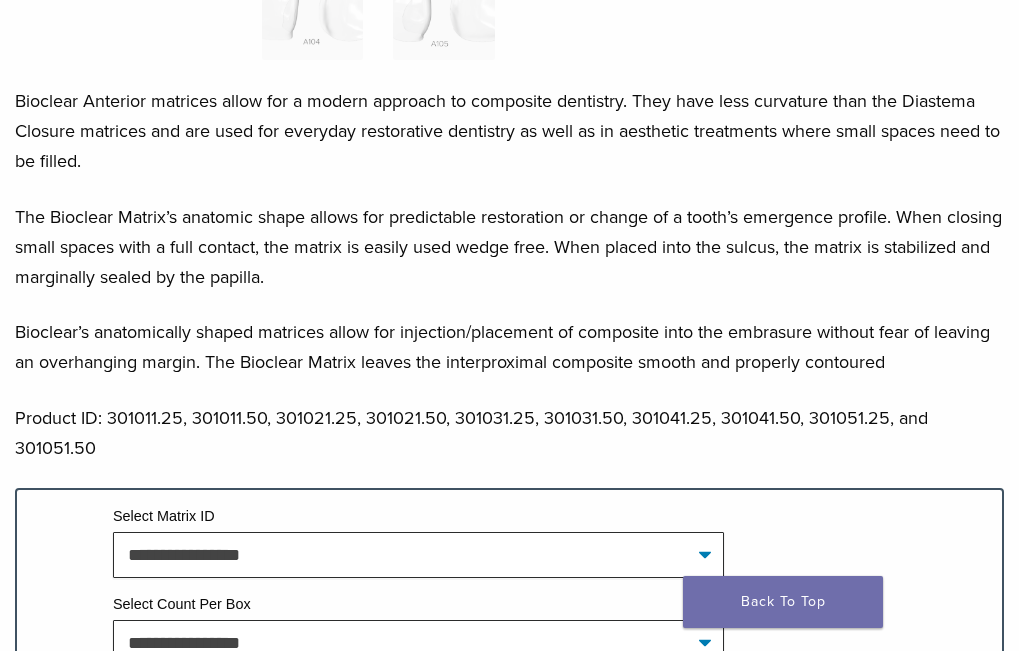 scroll, scrollTop: 800, scrollLeft: 0, axis: vertical 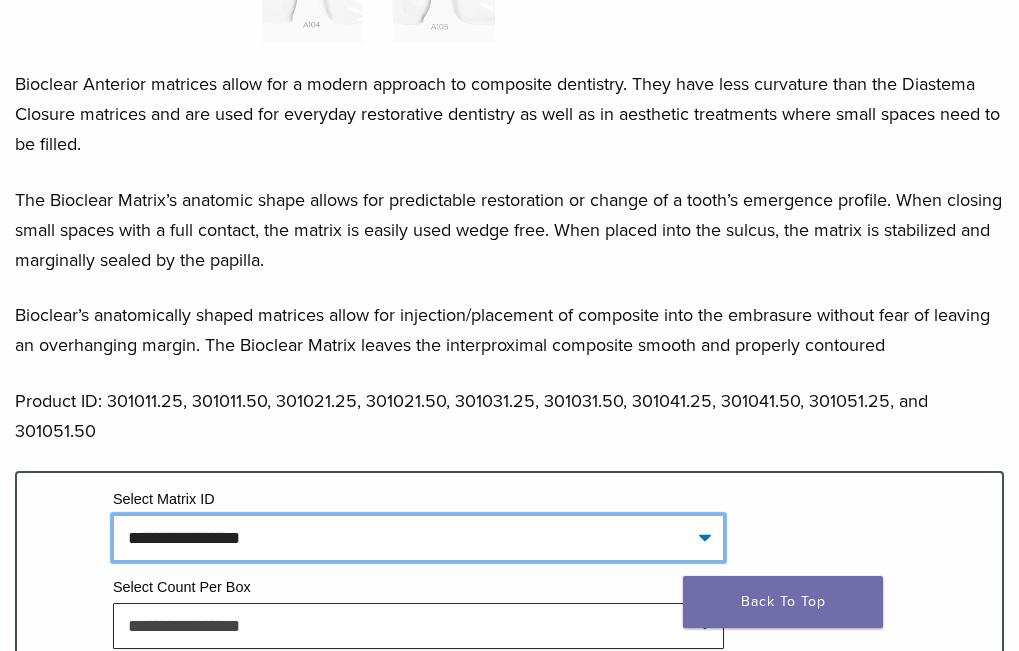 click on "**********" 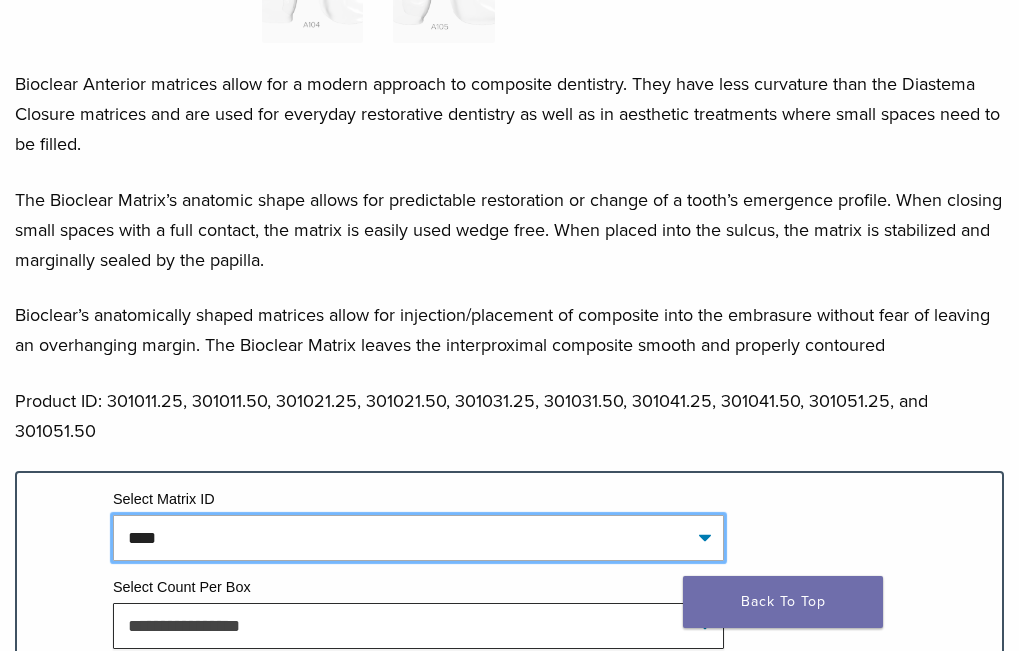 click on "**********" 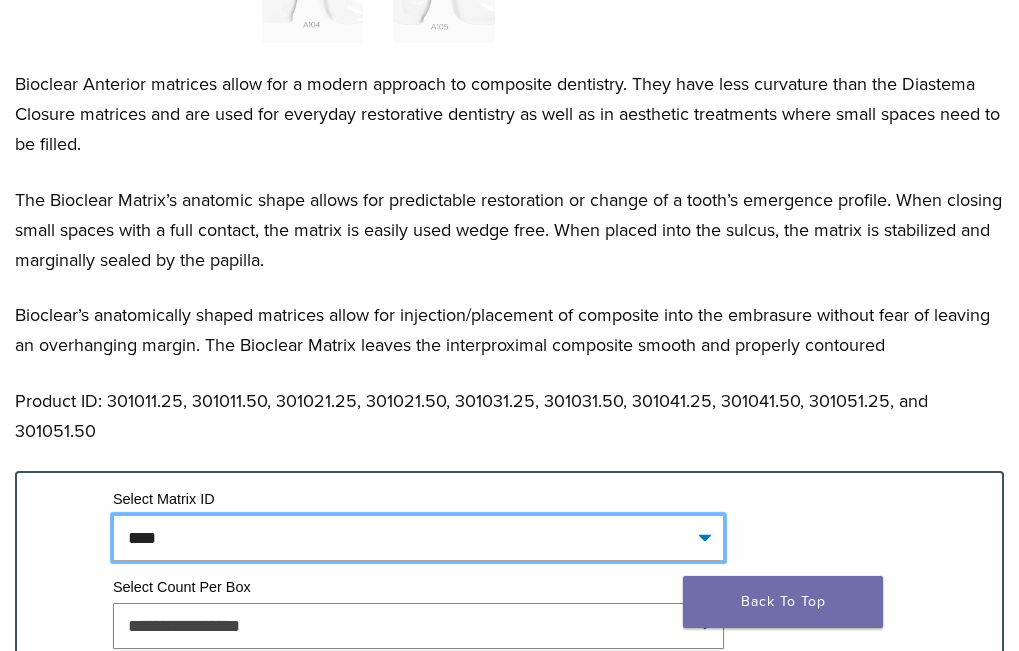 select on "****" 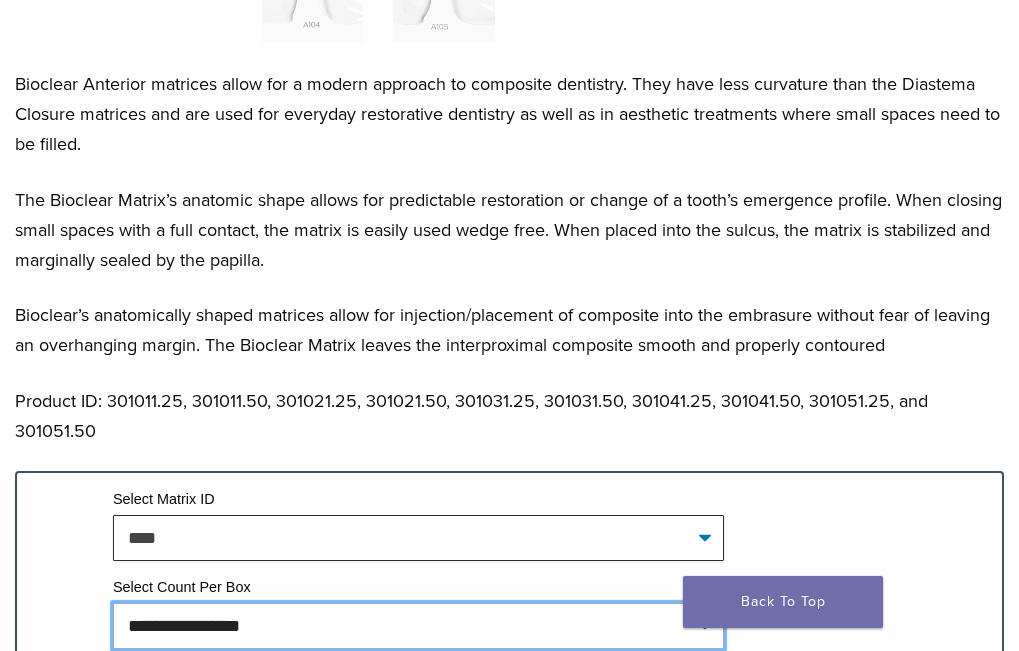 click on "**********" 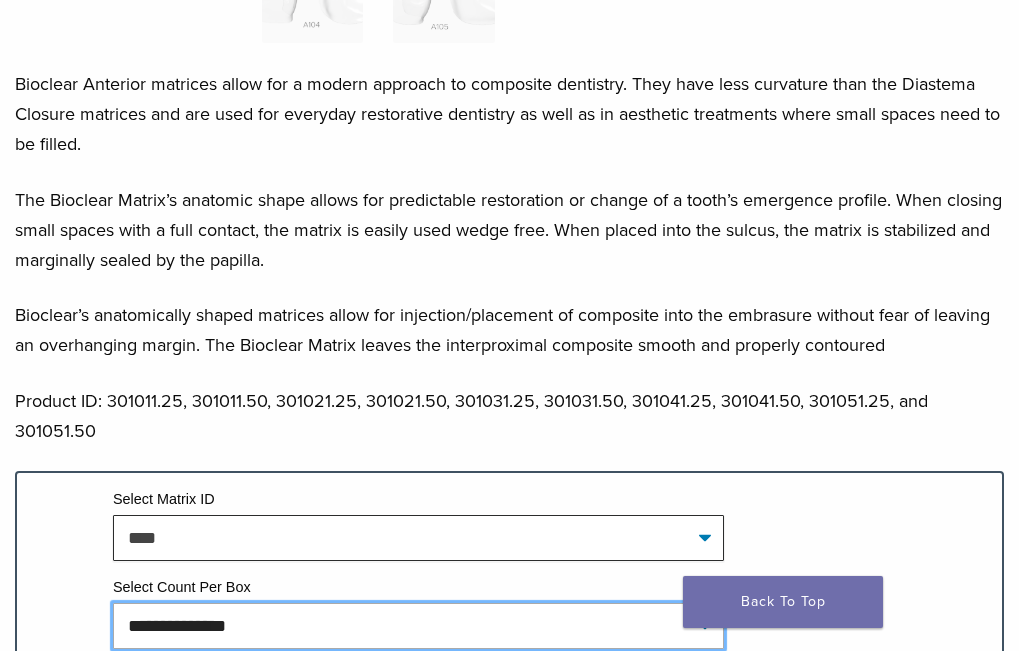 click on "**********" 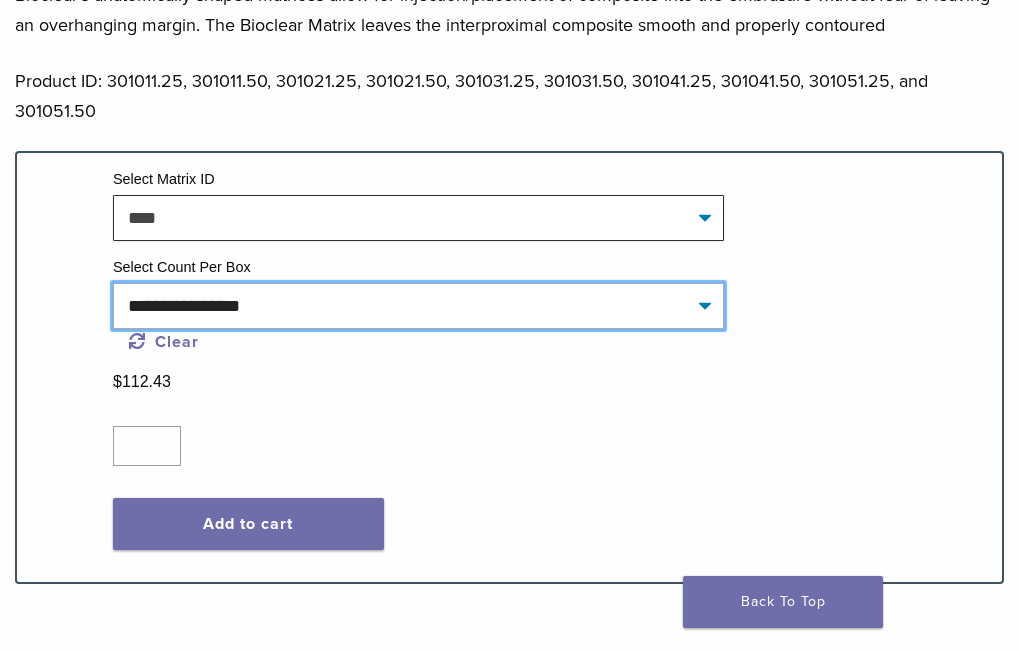 scroll, scrollTop: 1200, scrollLeft: 0, axis: vertical 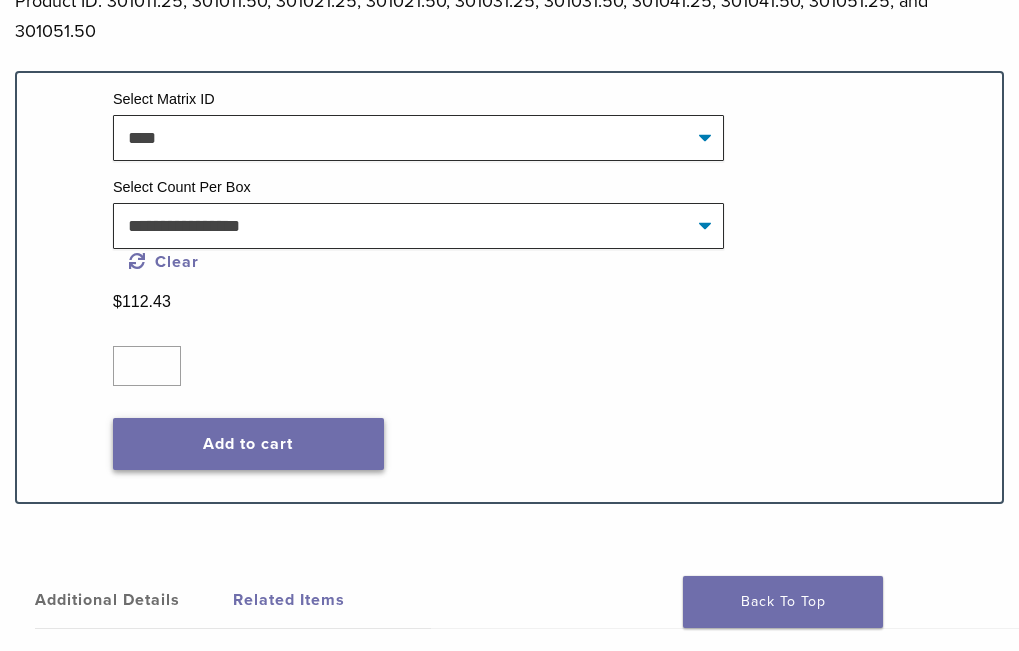 click on "Add to cart" 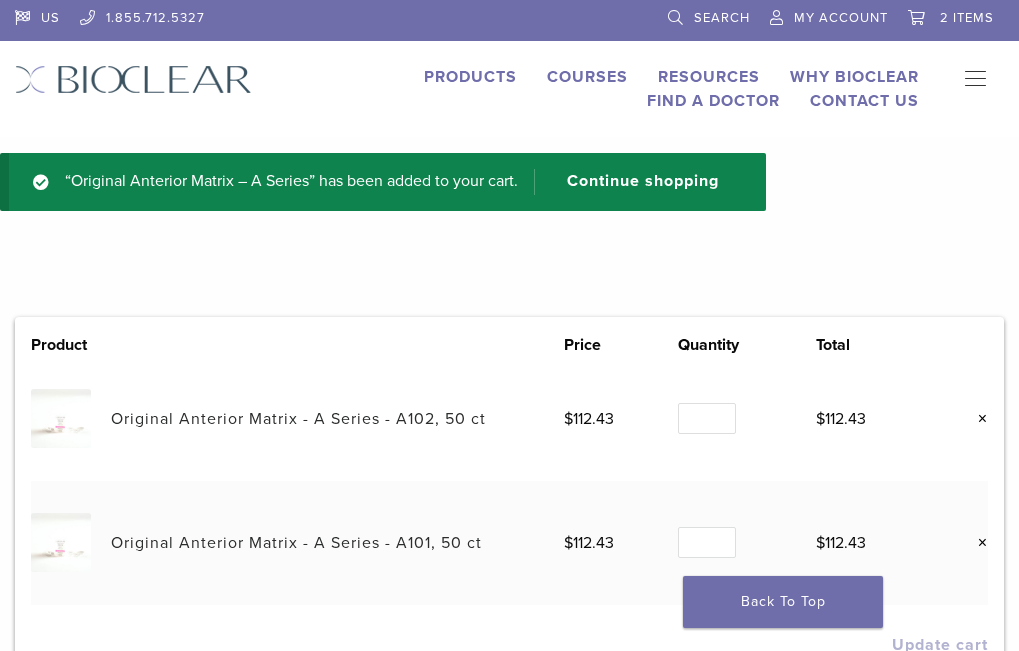 scroll, scrollTop: 0, scrollLeft: 0, axis: both 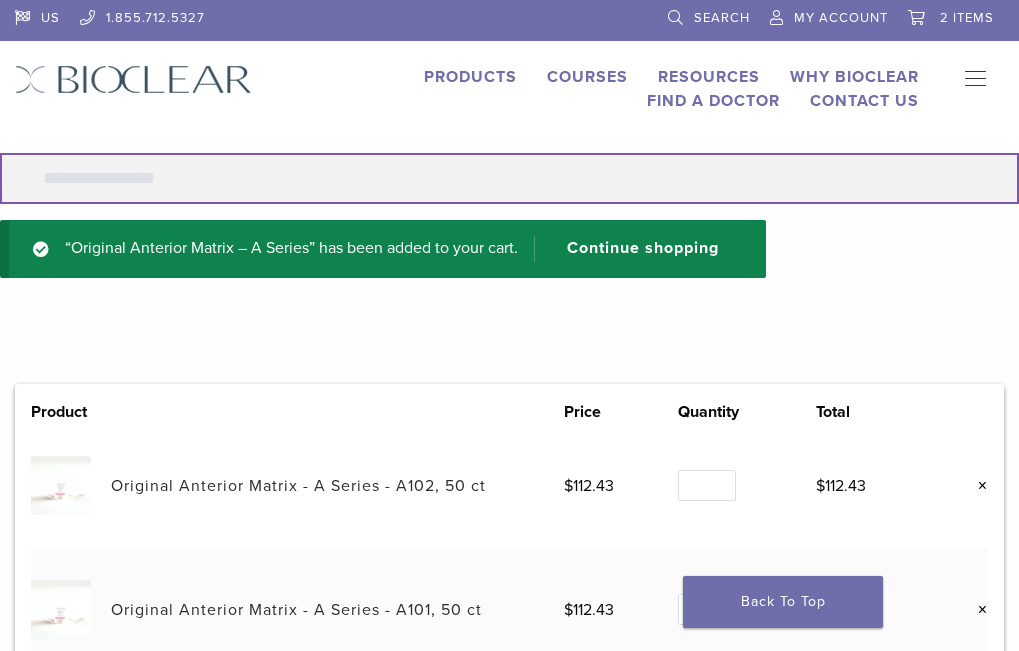 click on "Search for:" at bounding box center [509, 178] 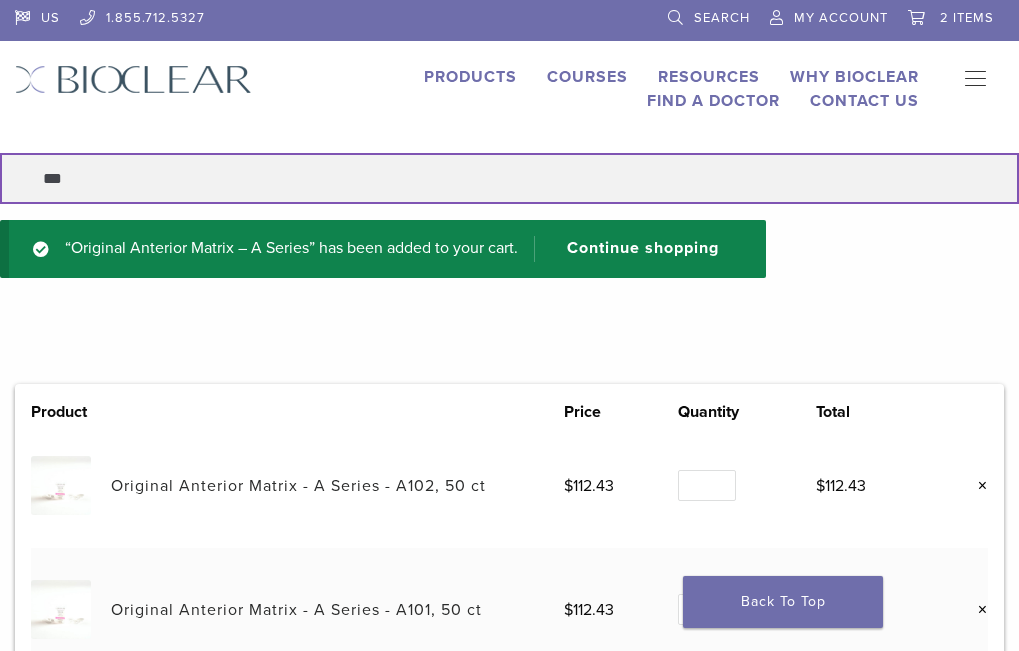 type on "***" 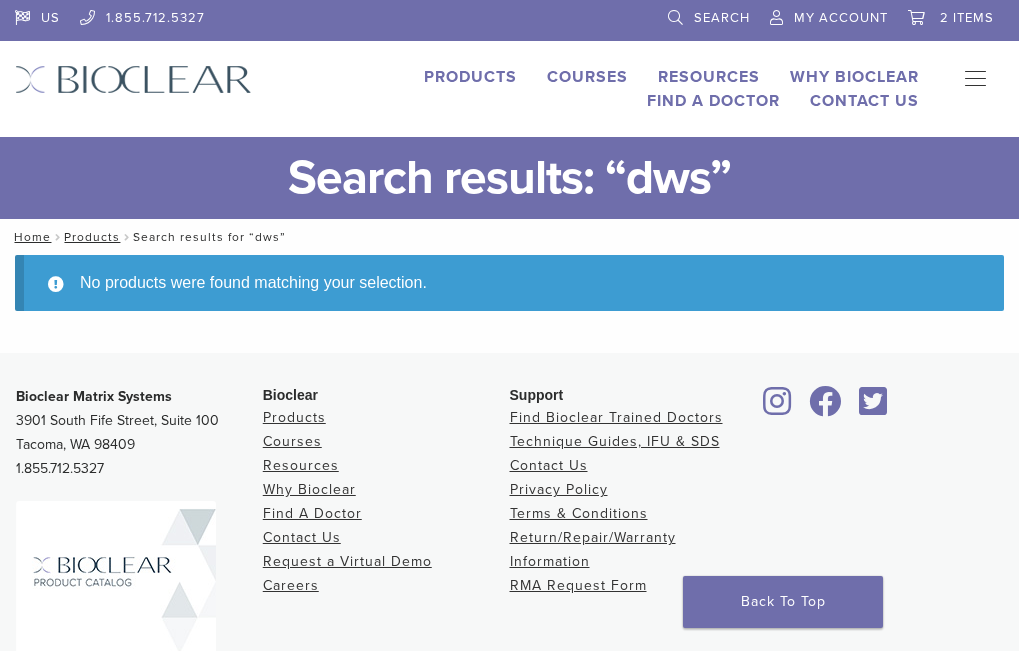 scroll, scrollTop: 0, scrollLeft: 0, axis: both 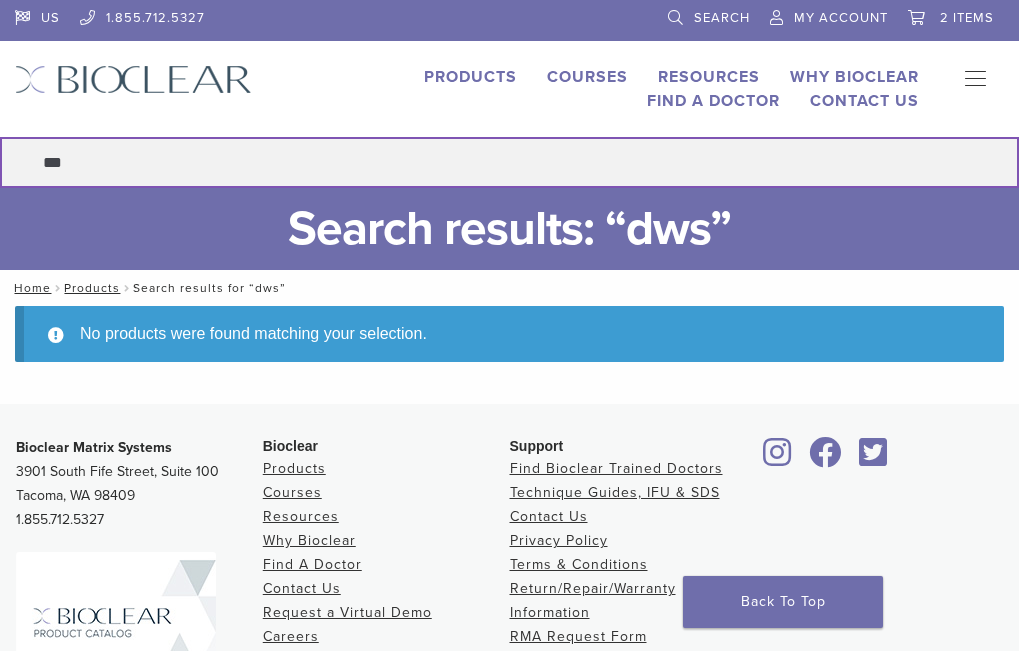 drag, startPoint x: 546, startPoint y: 147, endPoint x: 410, endPoint y: 158, distance: 136.44412 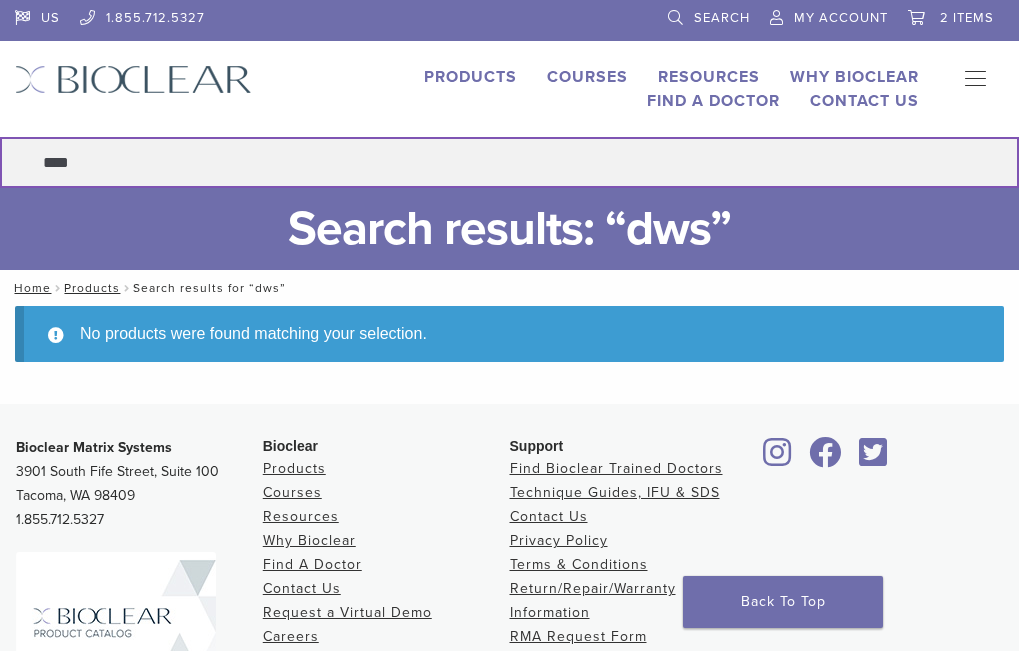 type on "****" 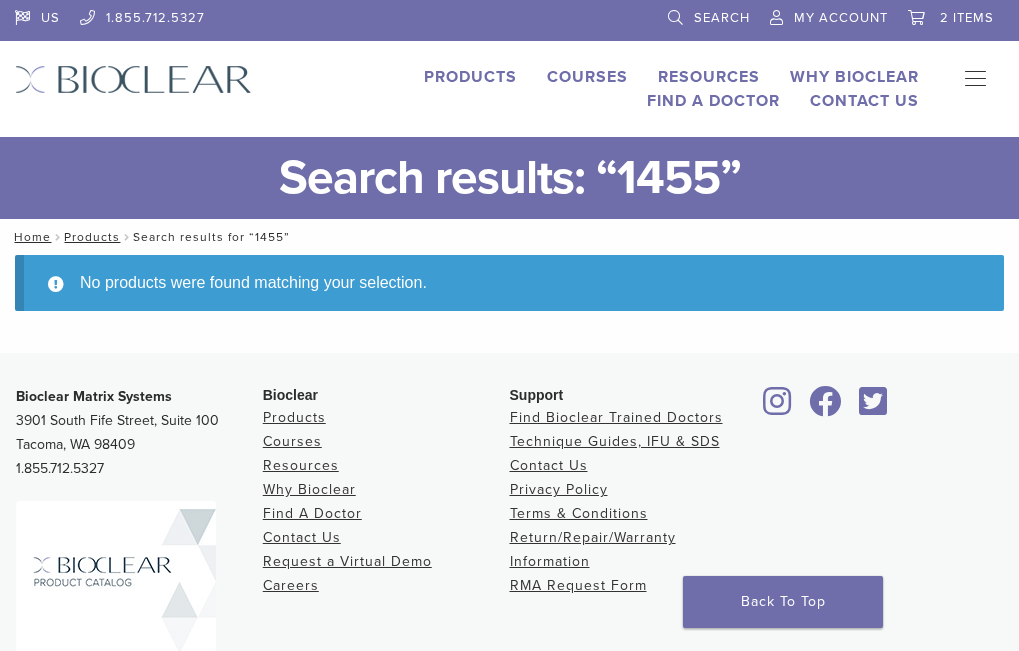 scroll, scrollTop: 0, scrollLeft: 0, axis: both 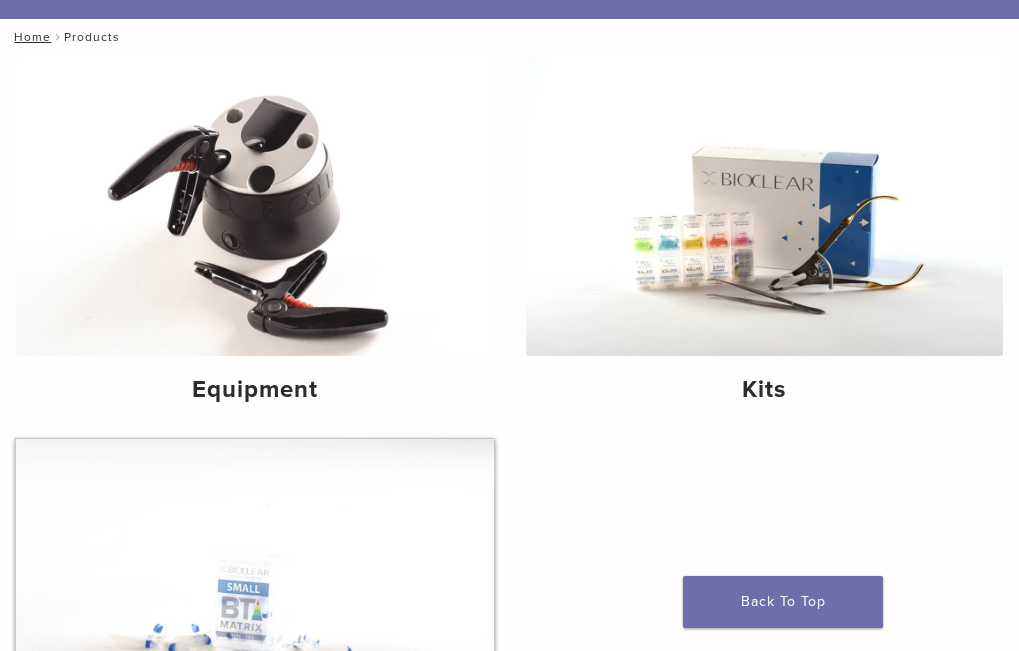 click on "Reorder Components" at bounding box center [255, 773] 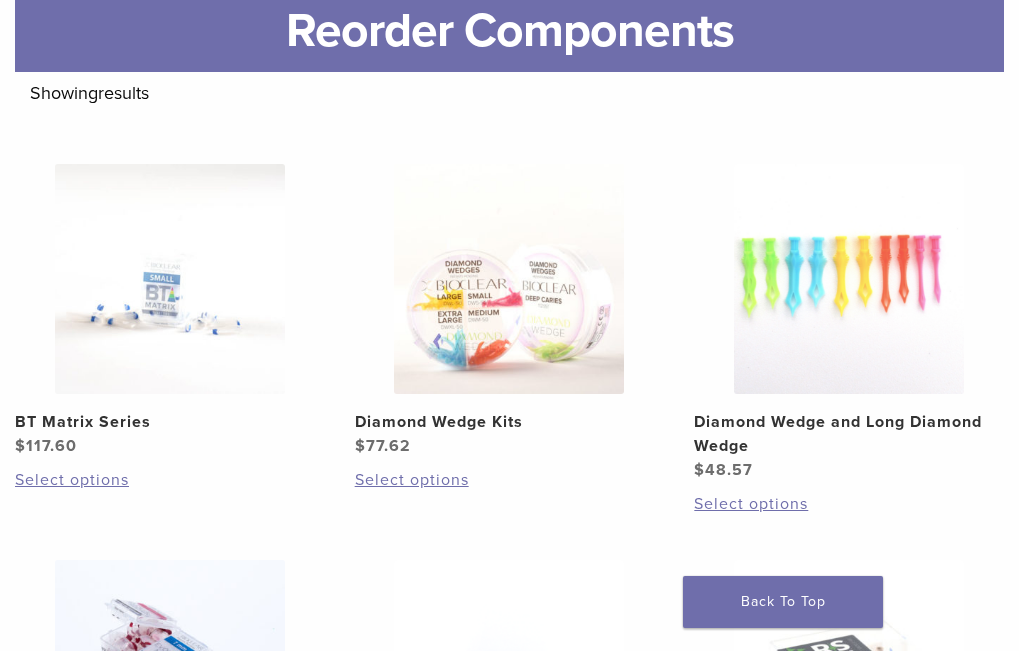 scroll, scrollTop: 300, scrollLeft: 0, axis: vertical 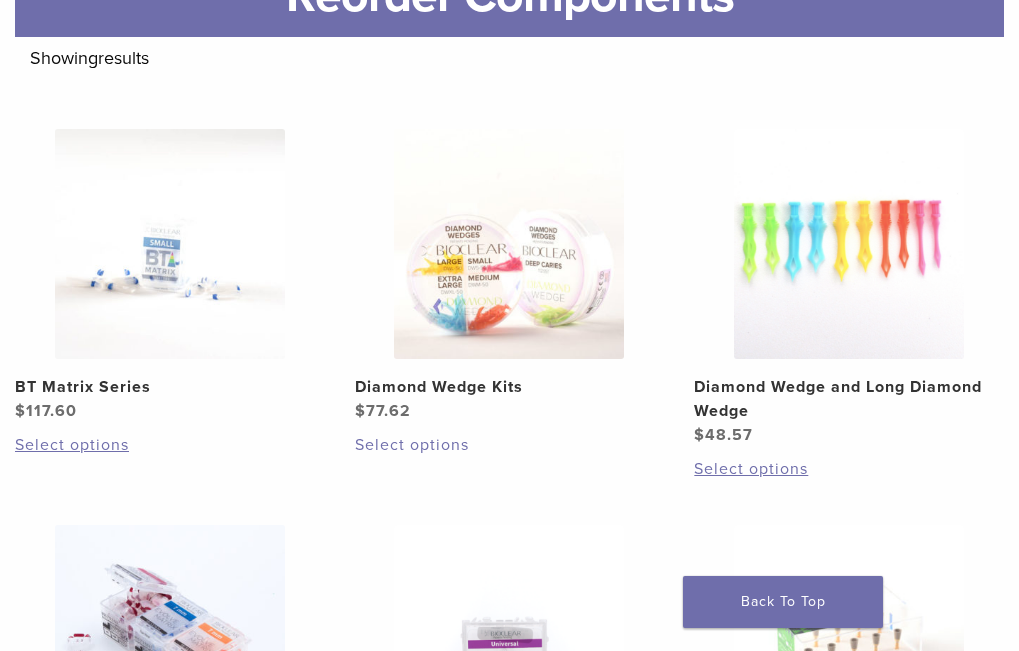 click on "Select options" at bounding box center [510, 445] 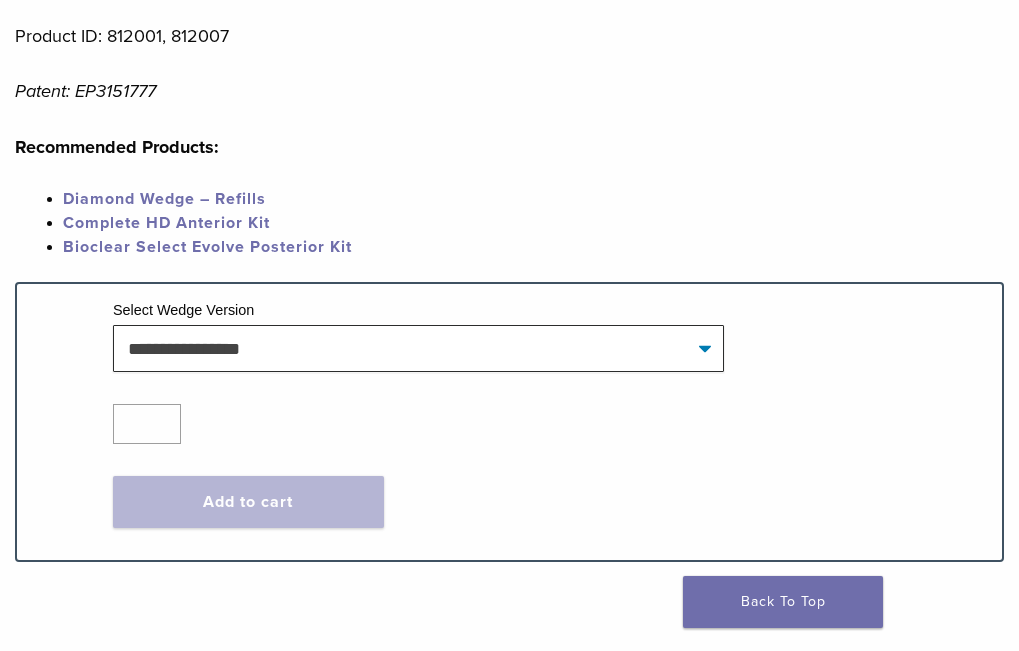 scroll, scrollTop: 1200, scrollLeft: 0, axis: vertical 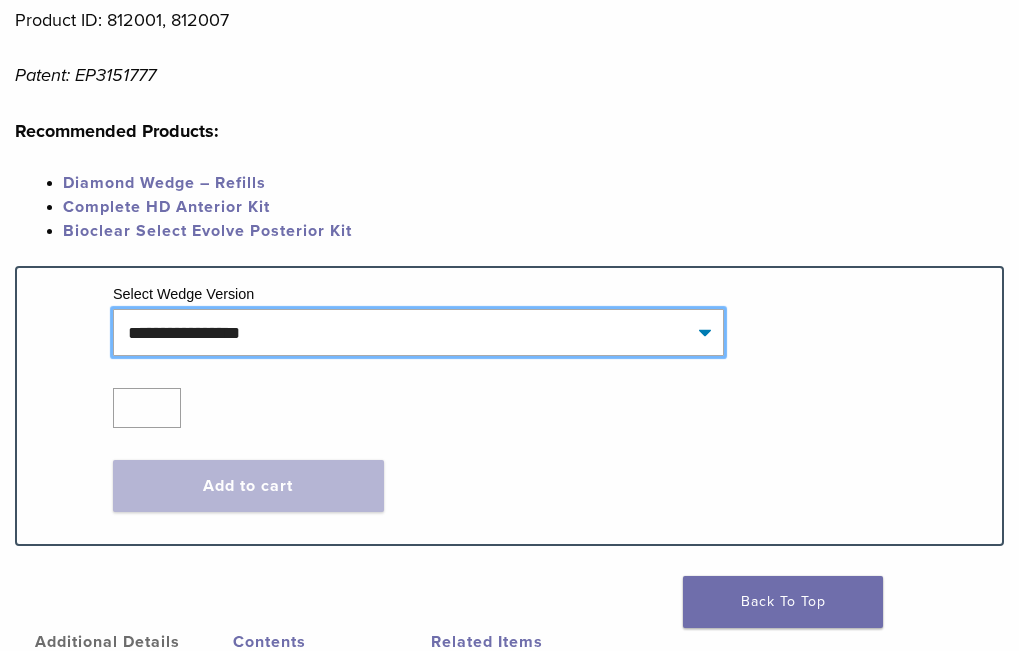 click on "**********" at bounding box center (418, 332) 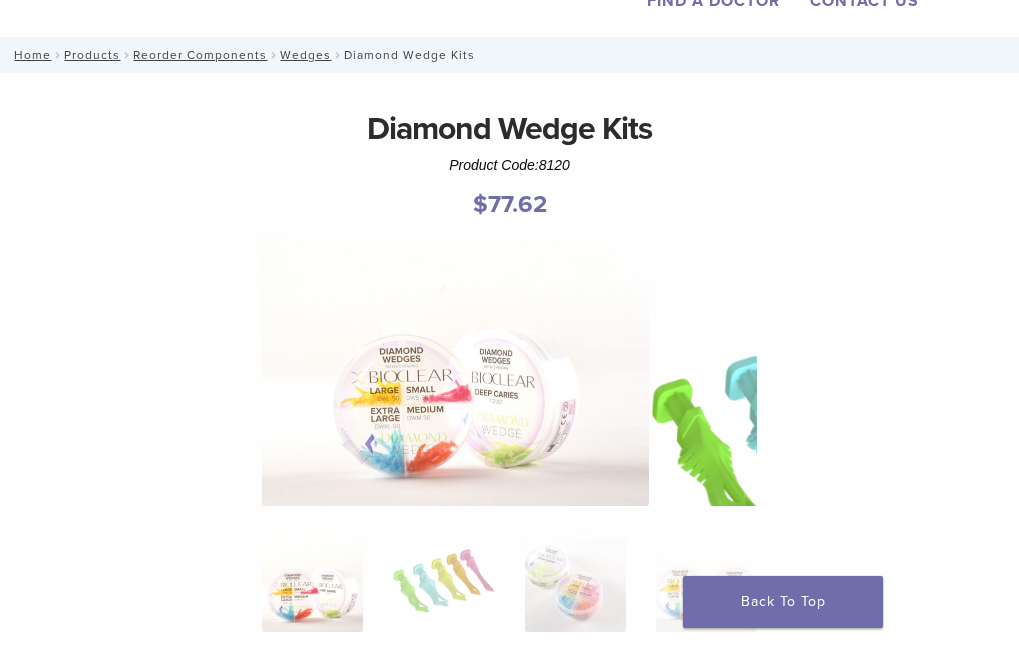 scroll, scrollTop: 0, scrollLeft: 0, axis: both 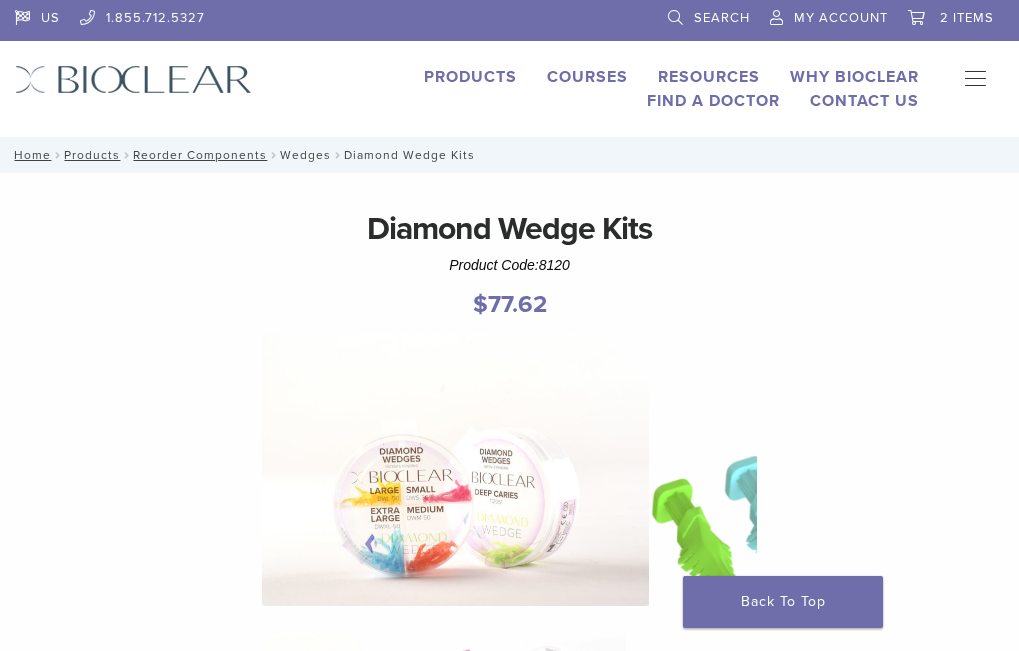 click on "Wedges" at bounding box center (305, 155) 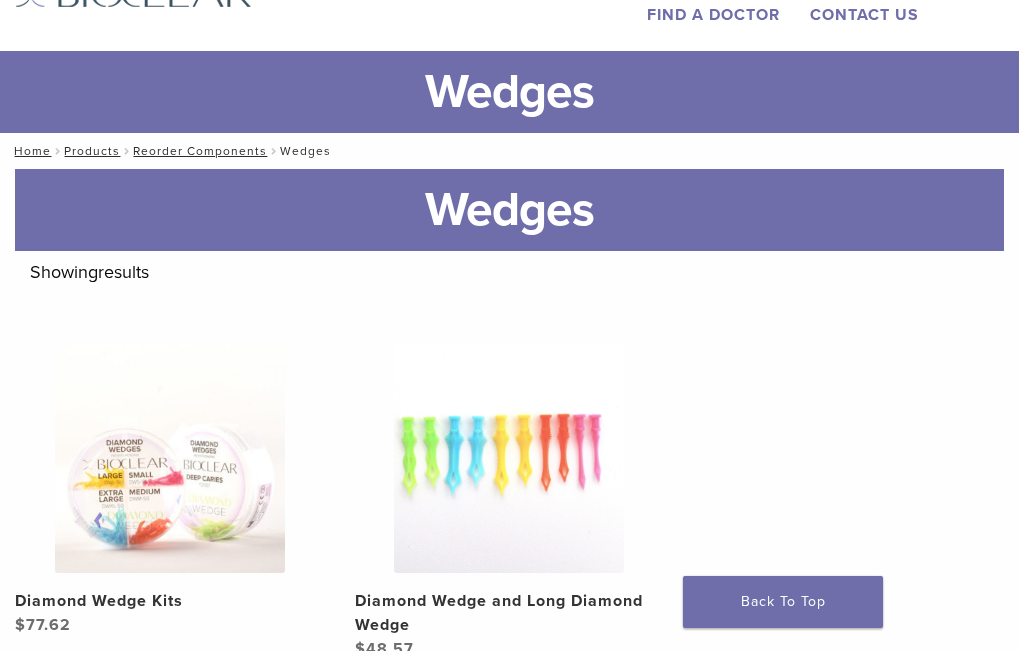 scroll, scrollTop: 300, scrollLeft: 0, axis: vertical 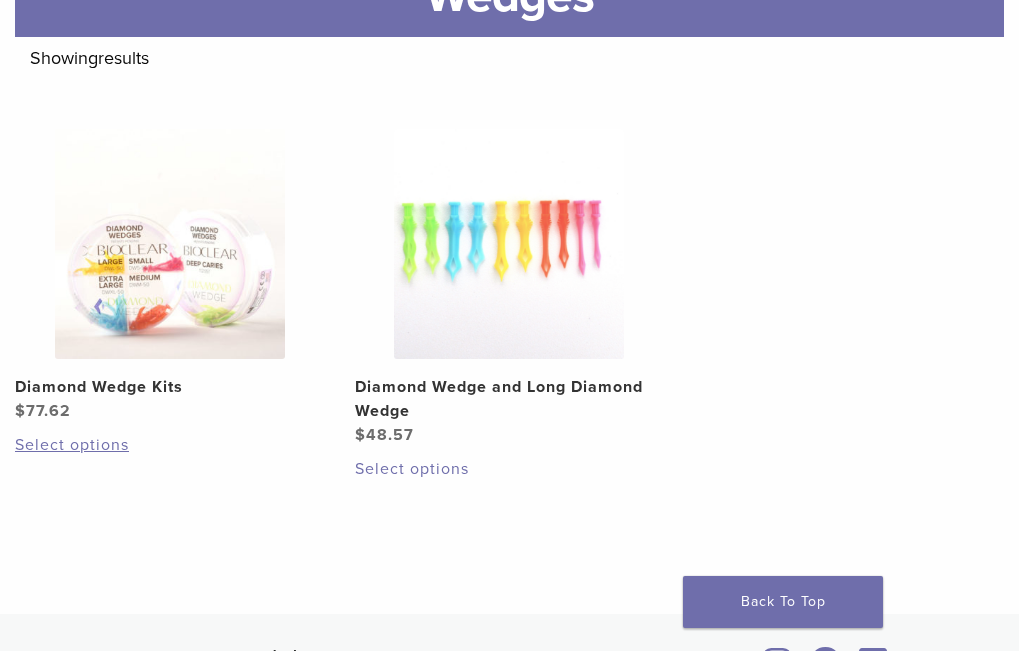 click on "Select options" at bounding box center [510, 469] 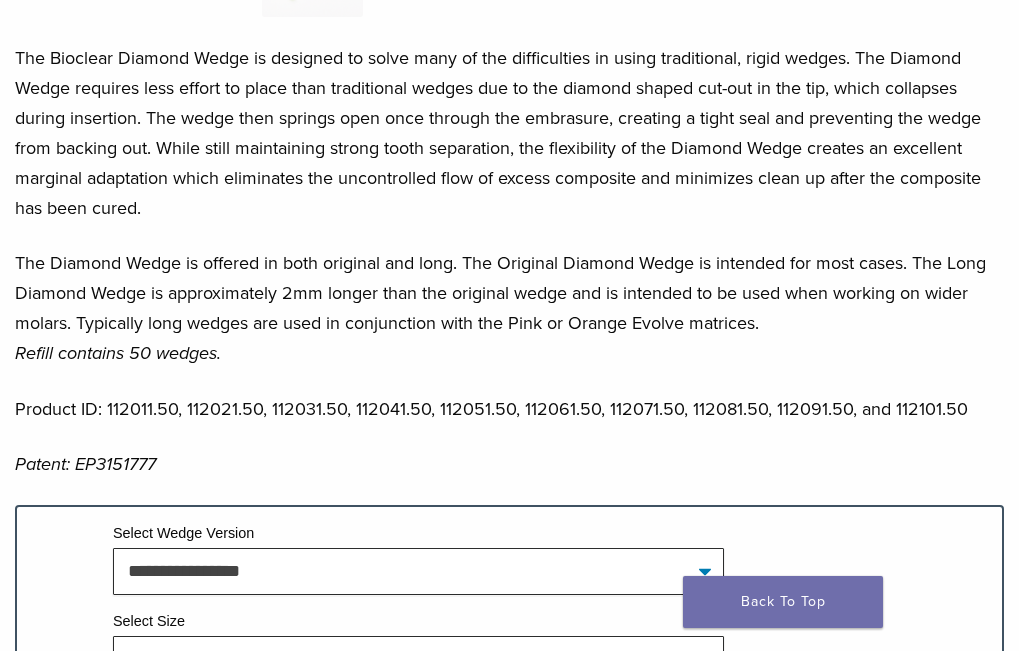 scroll, scrollTop: 1100, scrollLeft: 0, axis: vertical 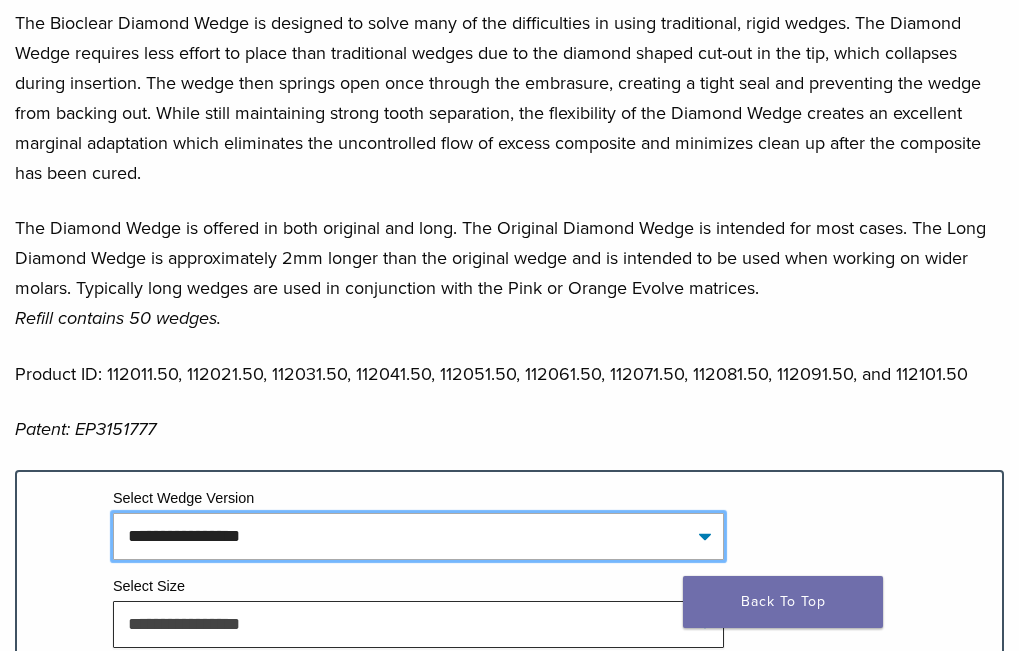 click on "**********" at bounding box center [418, 536] 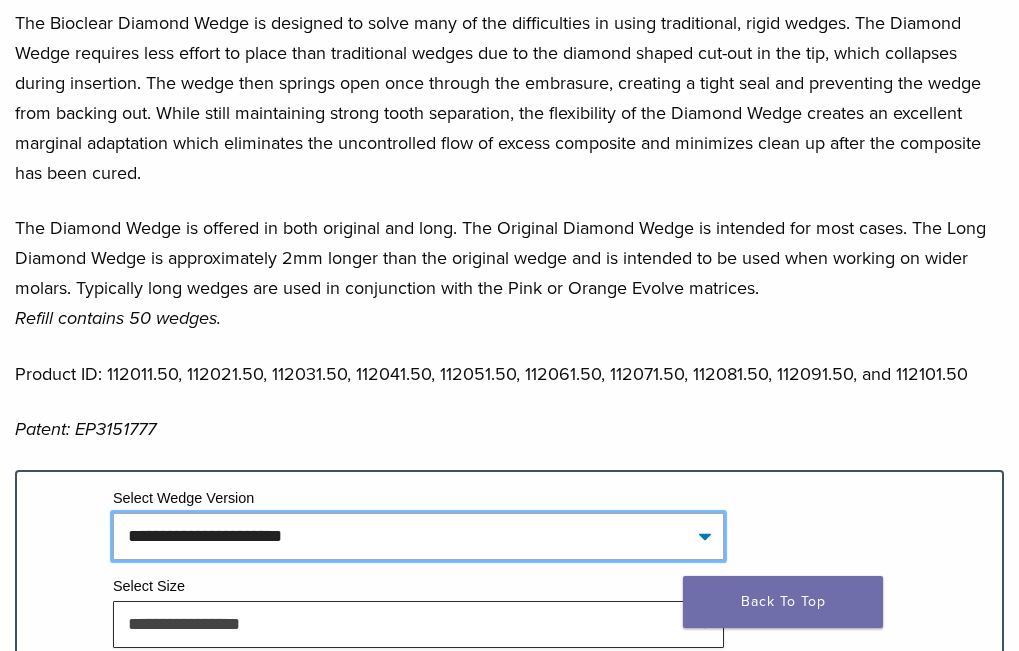 click on "**********" at bounding box center (418, 536) 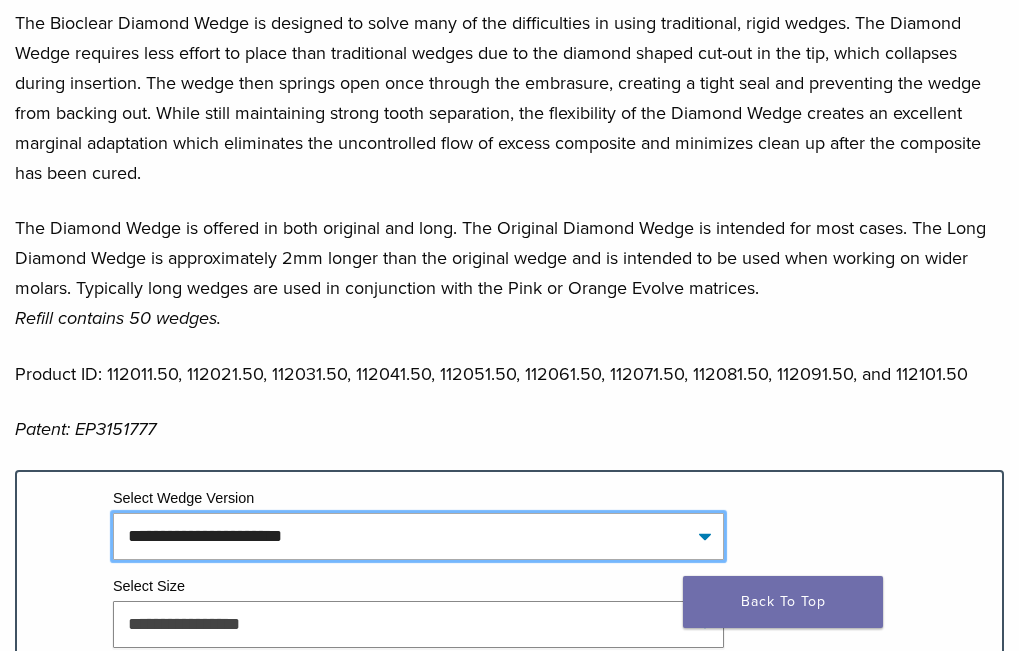 select on "**********" 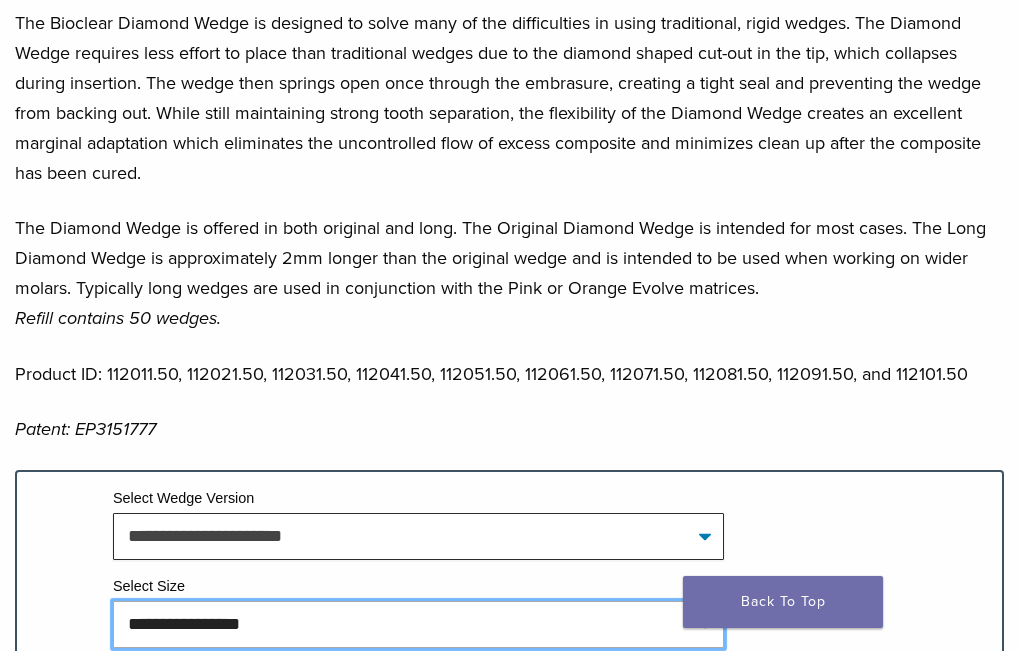 click on "**********" at bounding box center (418, 624) 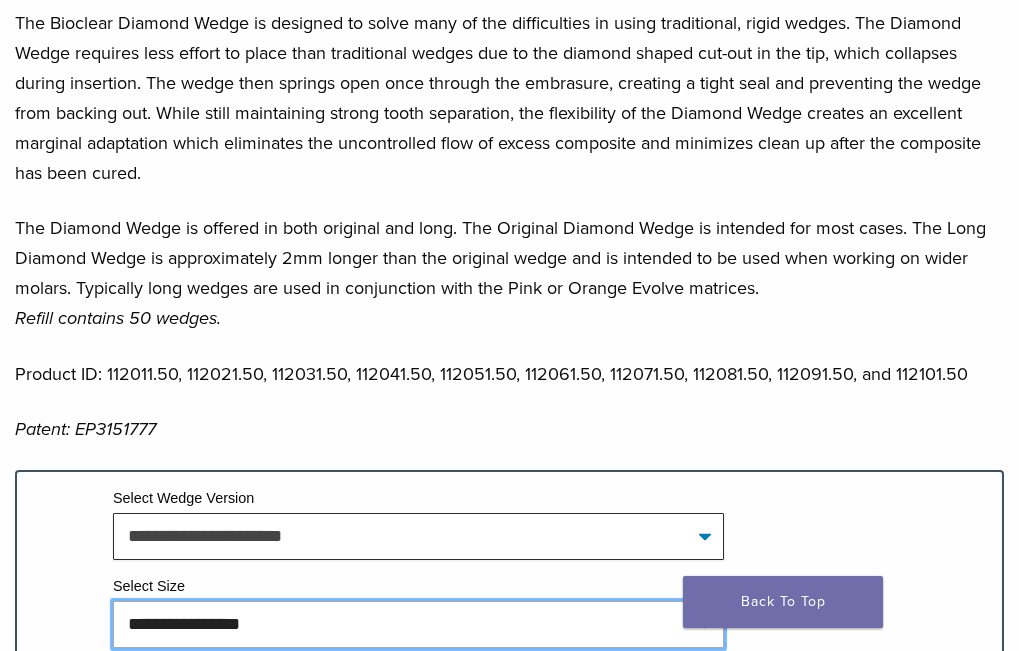 select on "*****" 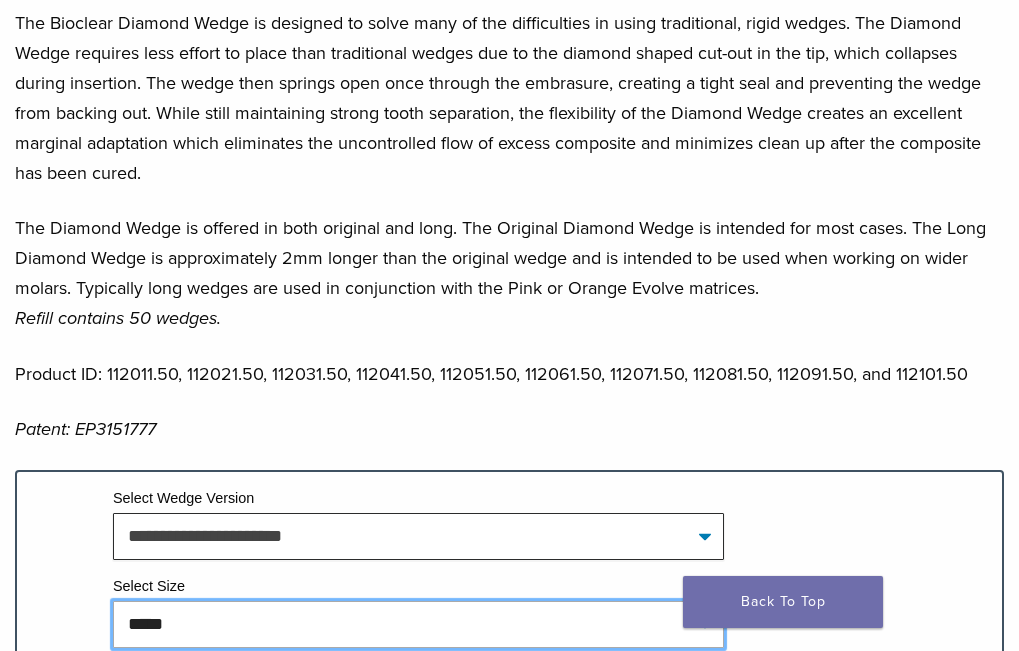 click on "**********" at bounding box center (418, 624) 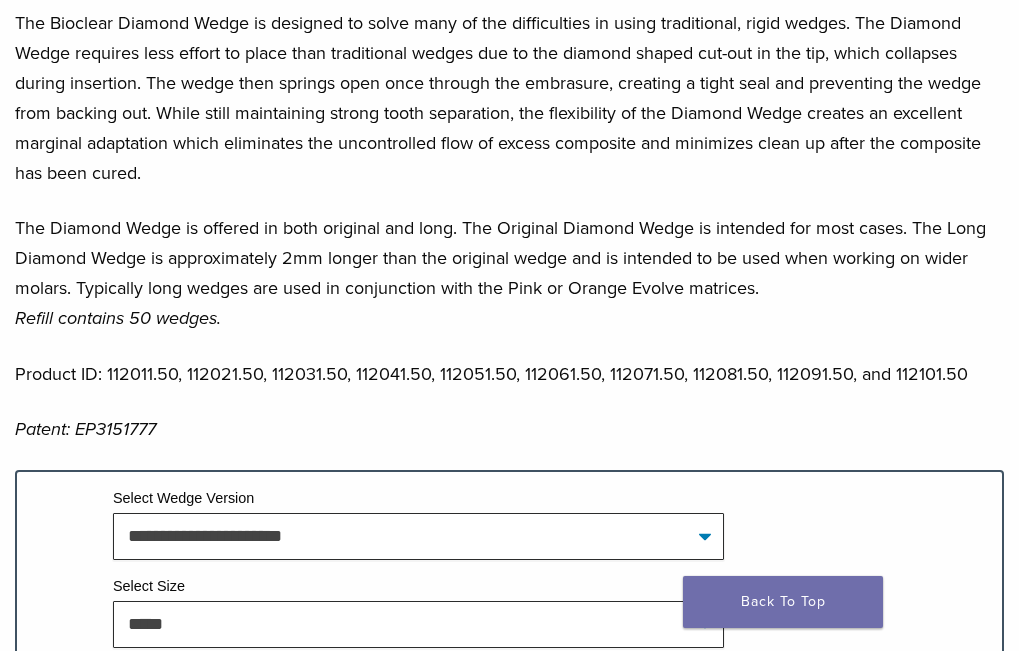 click on "Add to cart" at bounding box center (248, 803) 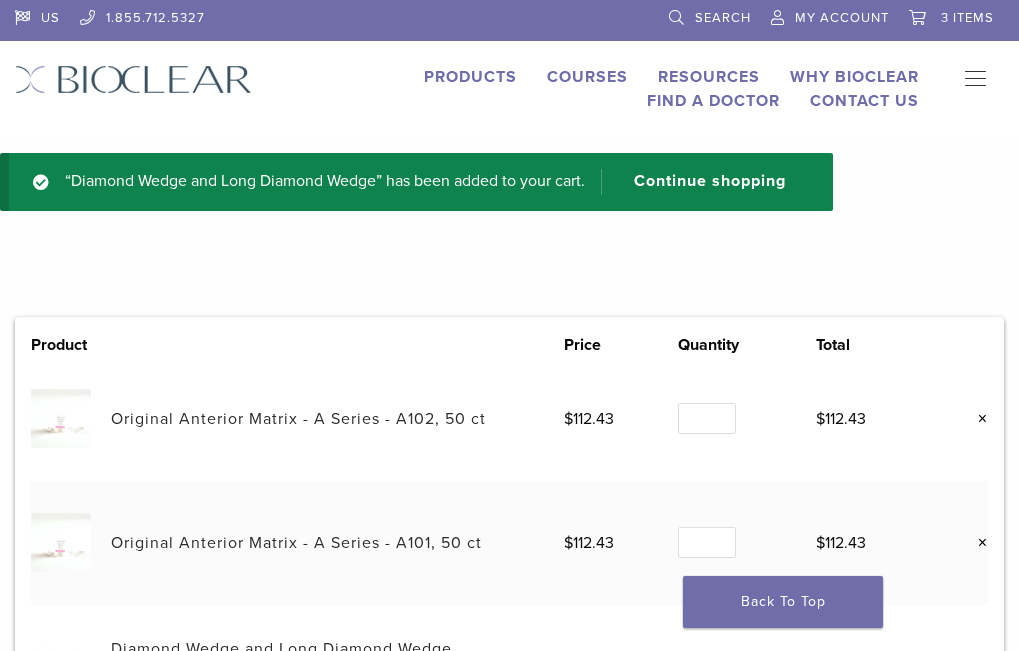 scroll, scrollTop: 0, scrollLeft: 0, axis: both 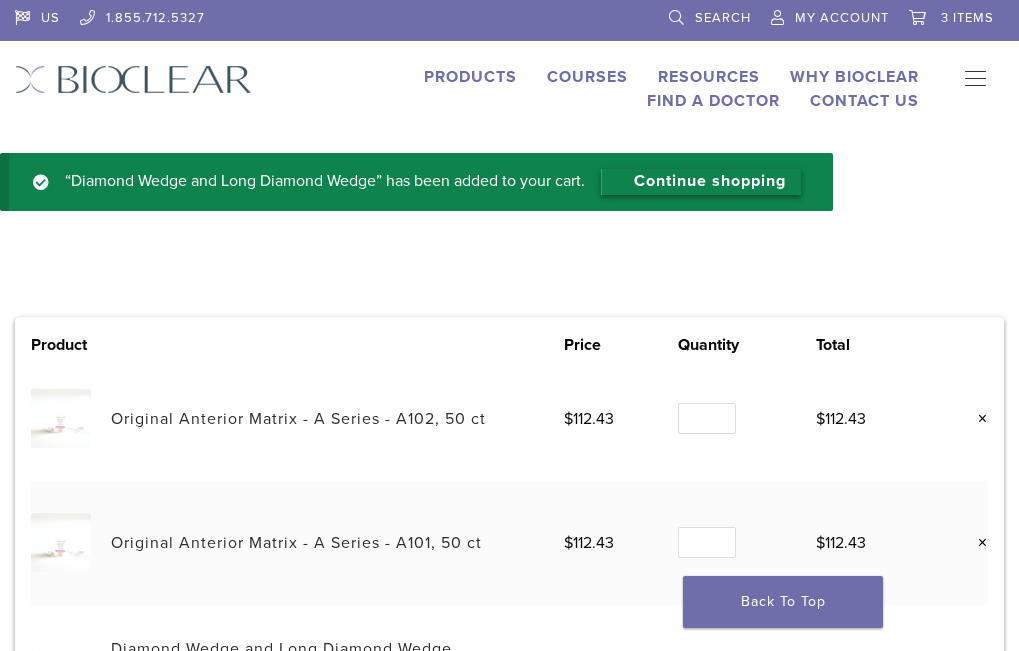 click on "Continue shopping" at bounding box center [701, 182] 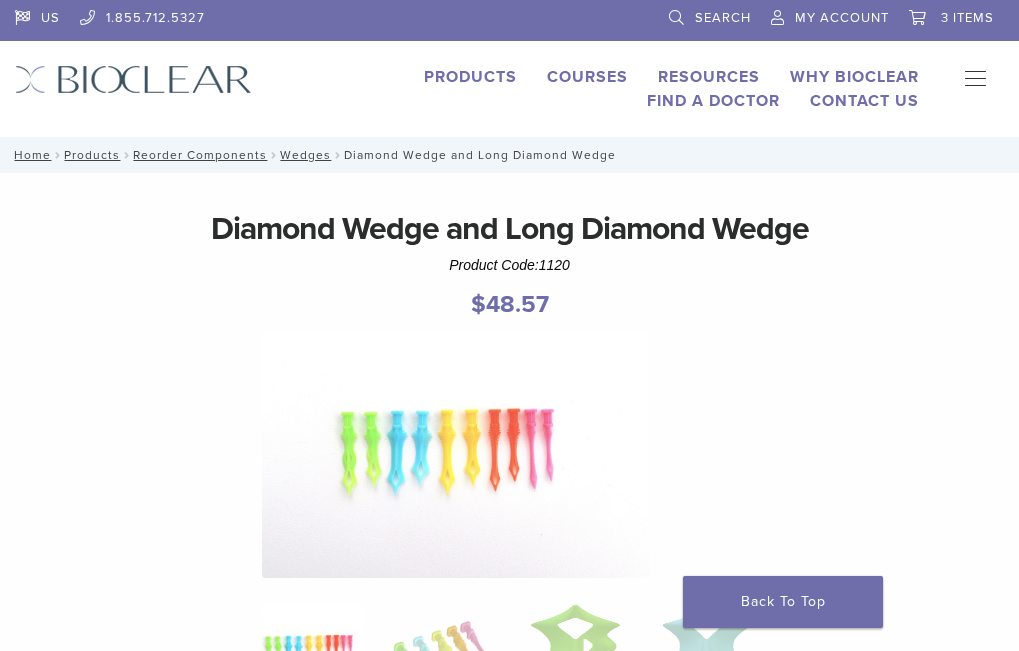 scroll, scrollTop: 0, scrollLeft: 0, axis: both 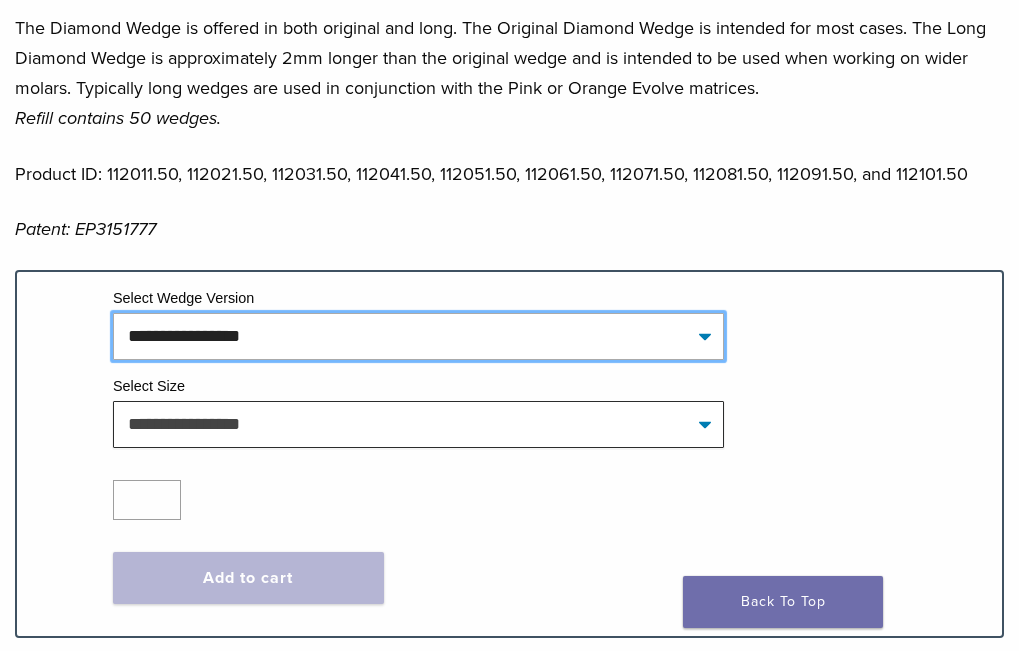 click on "**********" at bounding box center (549, 332) 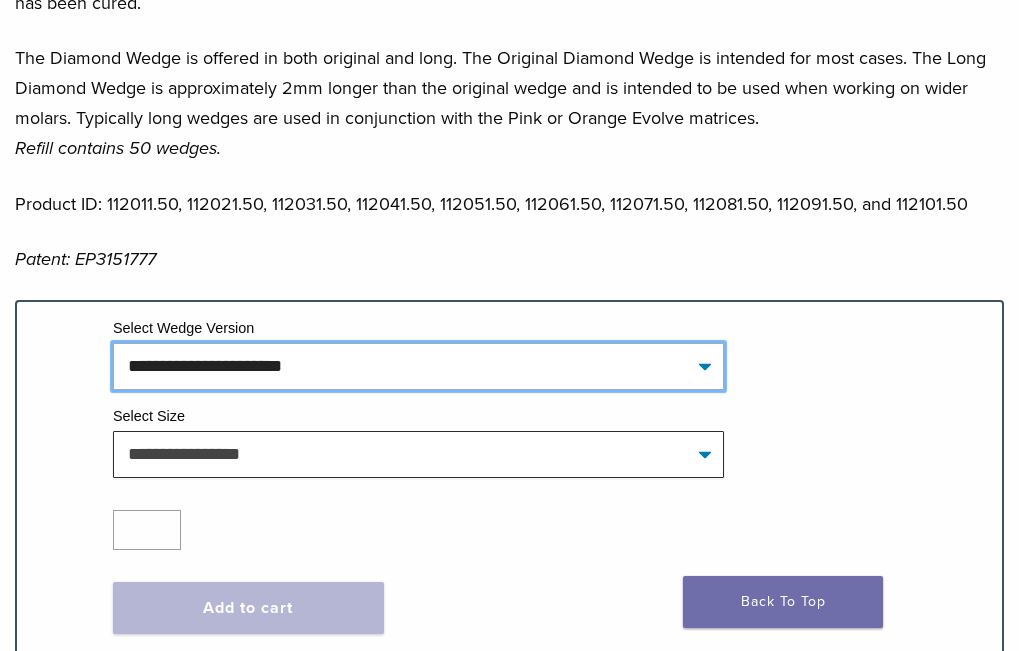 click on "**********" at bounding box center [418, 366] 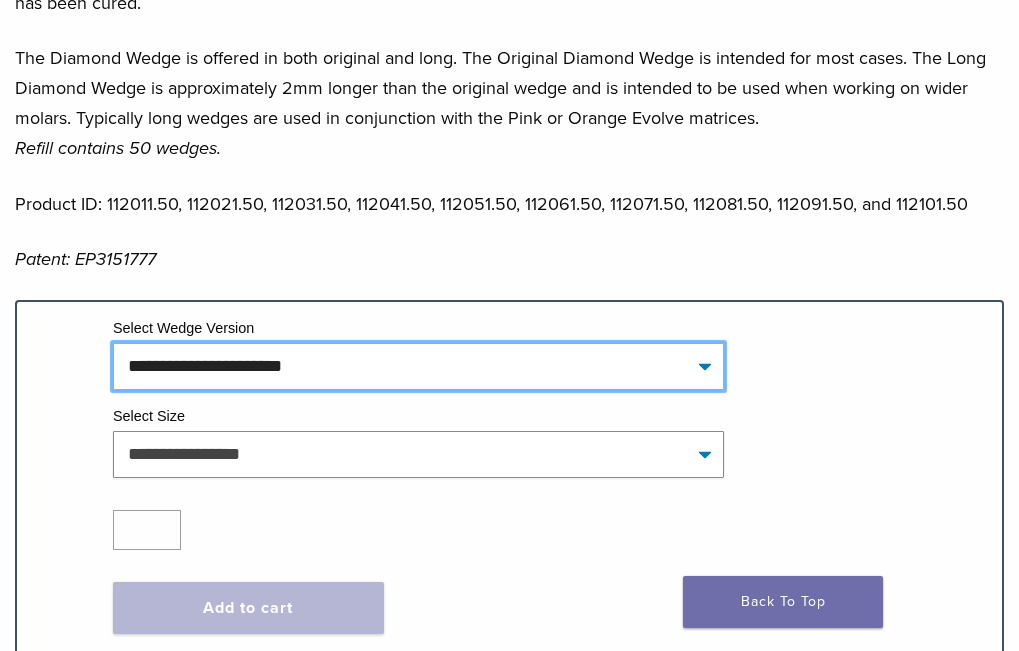 select on "**********" 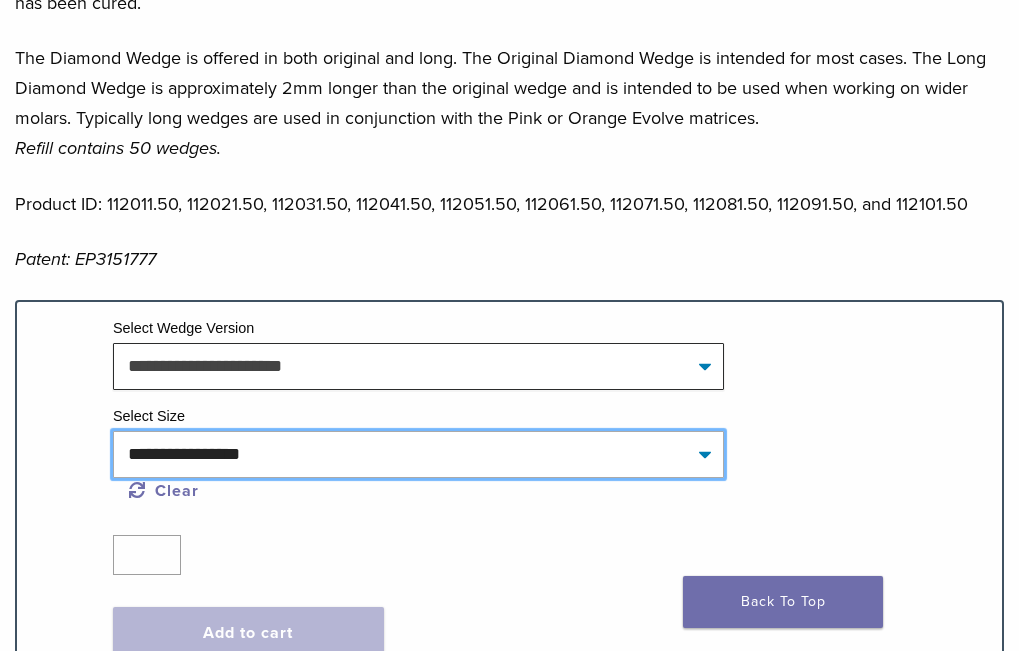 click on "**********" at bounding box center [418, 454] 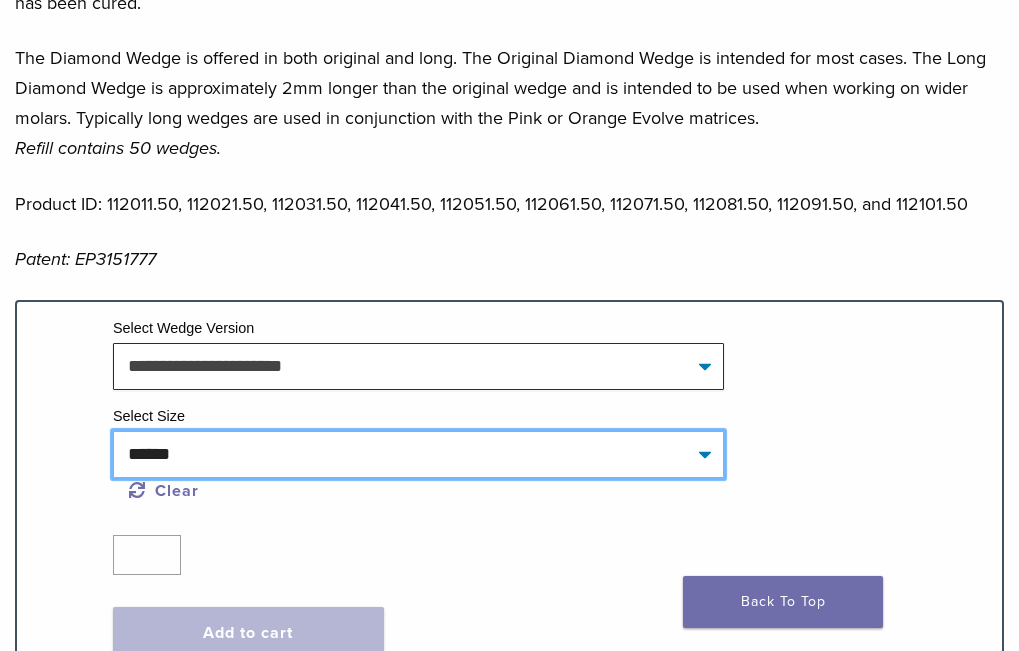 click on "**********" at bounding box center (418, 454) 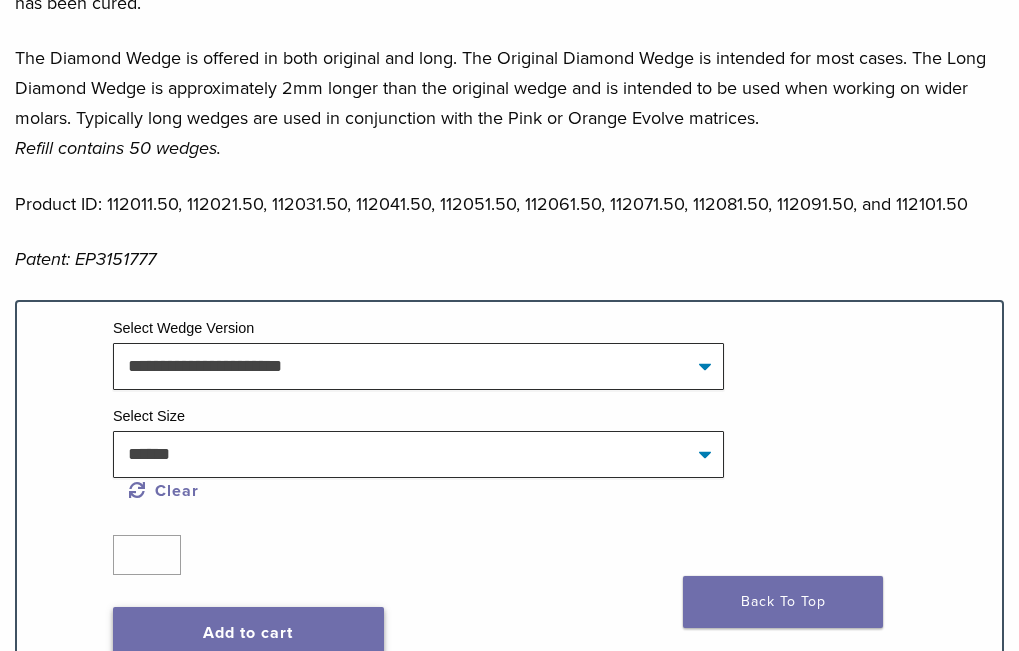 click on "Add to cart" at bounding box center [248, 633] 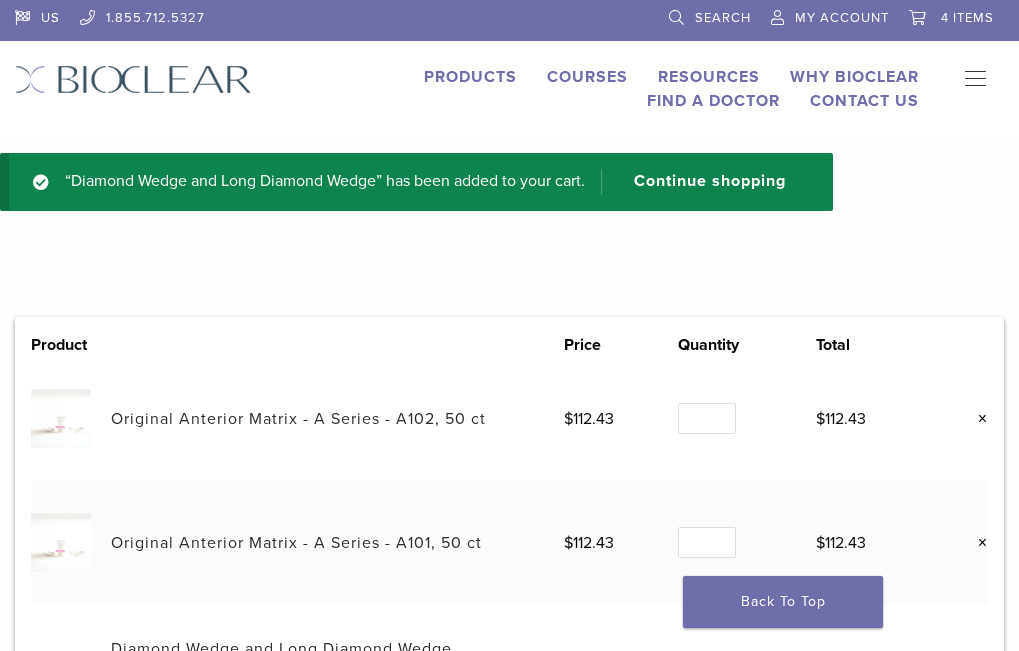 scroll, scrollTop: 0, scrollLeft: 0, axis: both 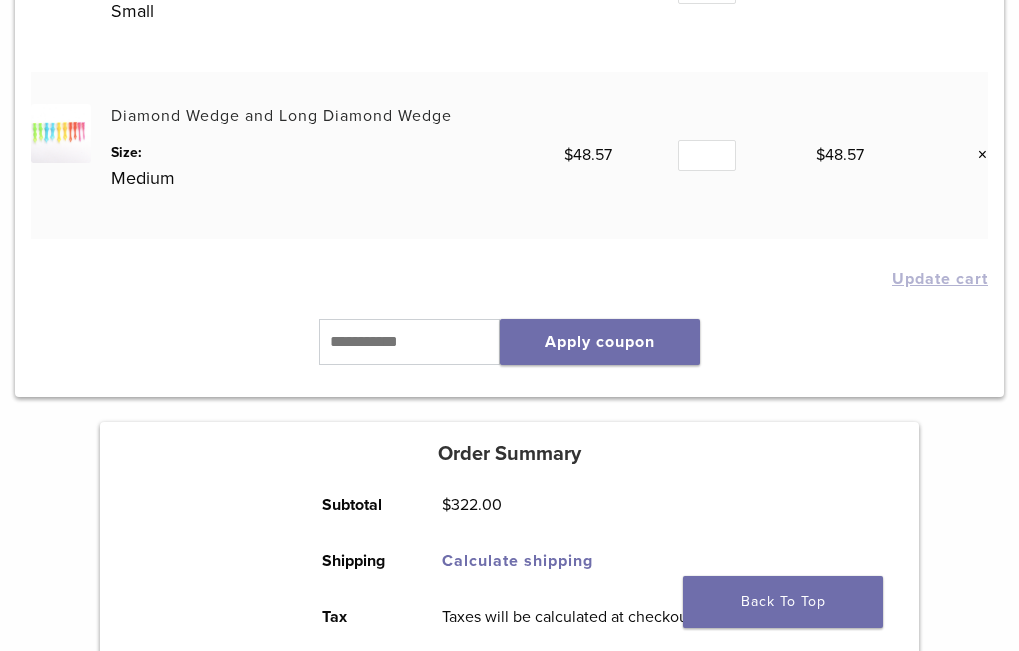 click on "Proceed to checkout" at bounding box center (510, 770) 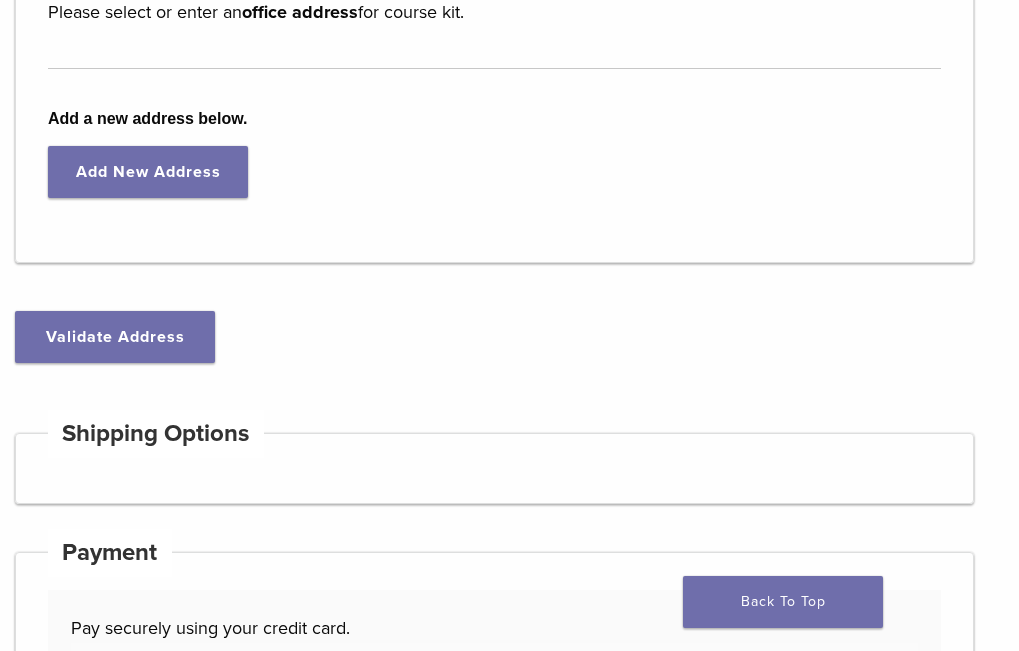 scroll, scrollTop: 300, scrollLeft: 0, axis: vertical 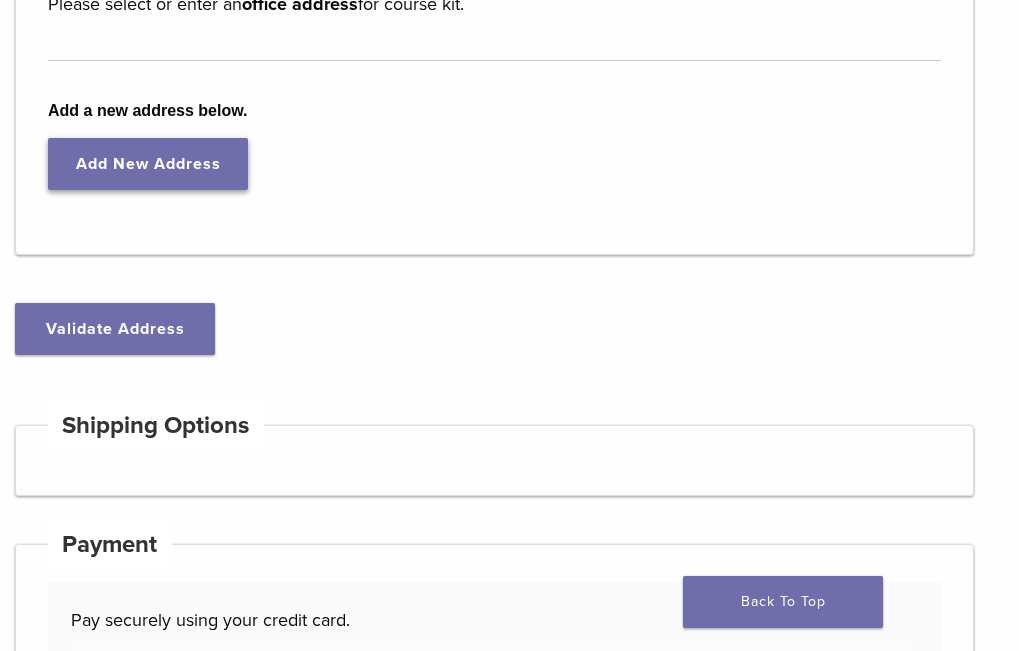 click on "Add New Address" at bounding box center (148, 164) 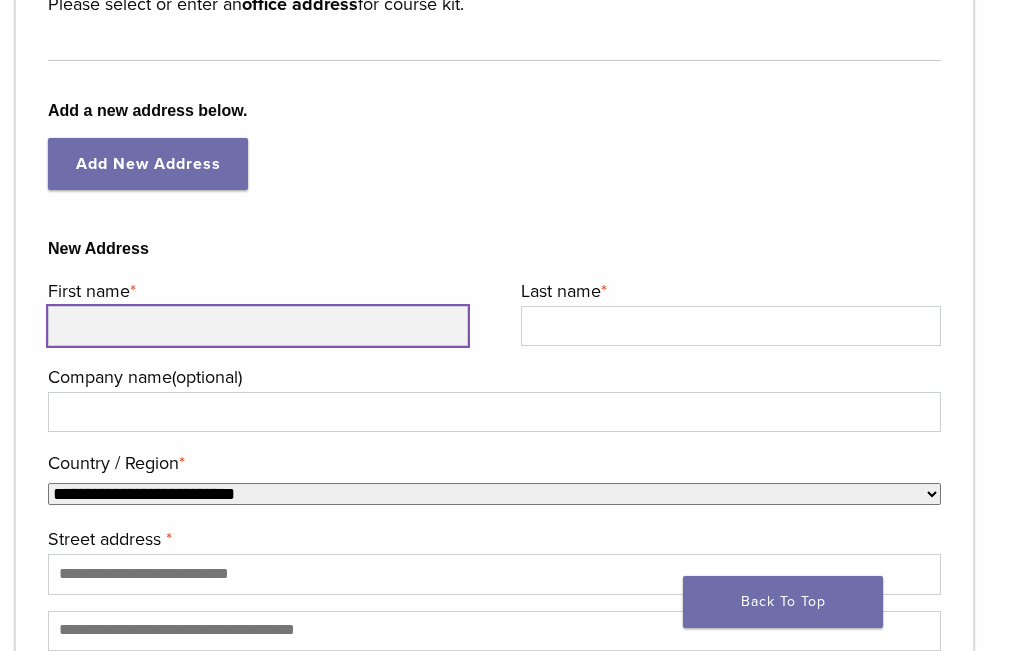 click on "First name  *" at bounding box center (258, 326) 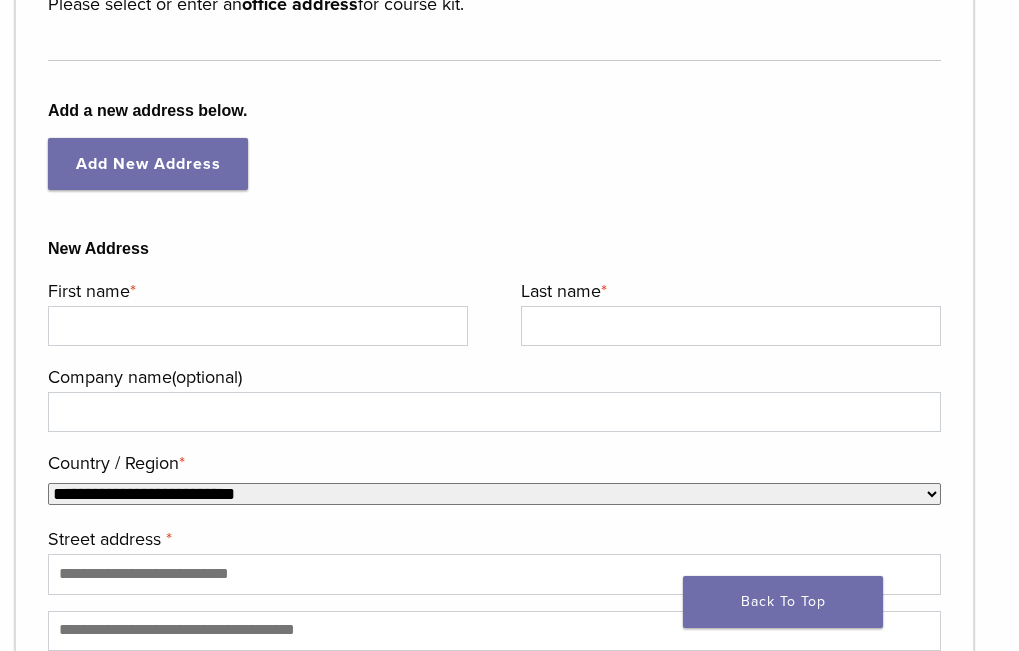 type 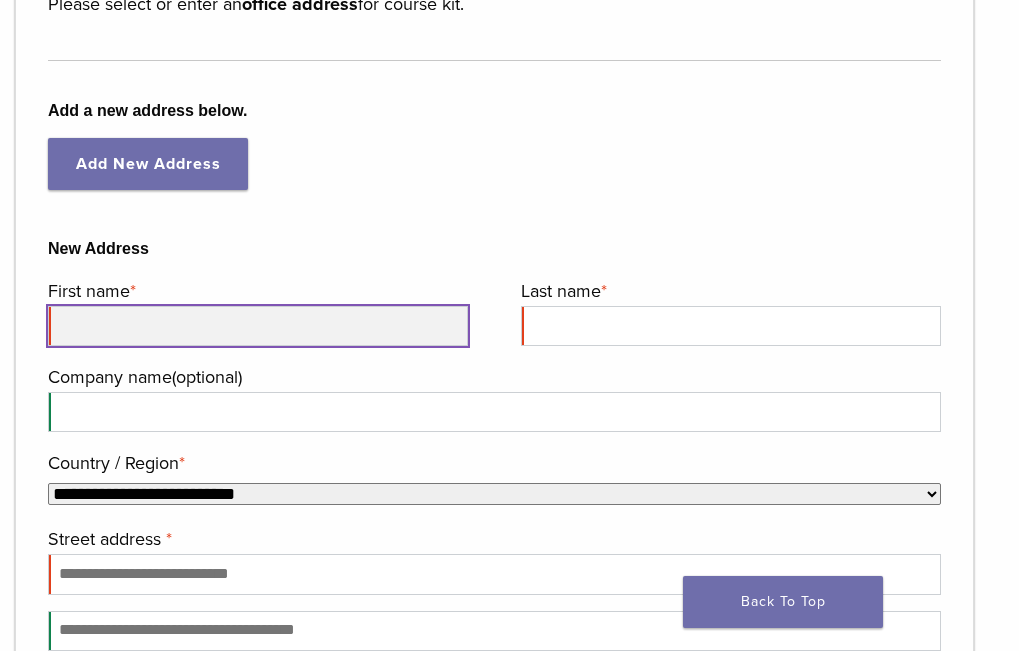 click on "First name  *" at bounding box center (258, 326) 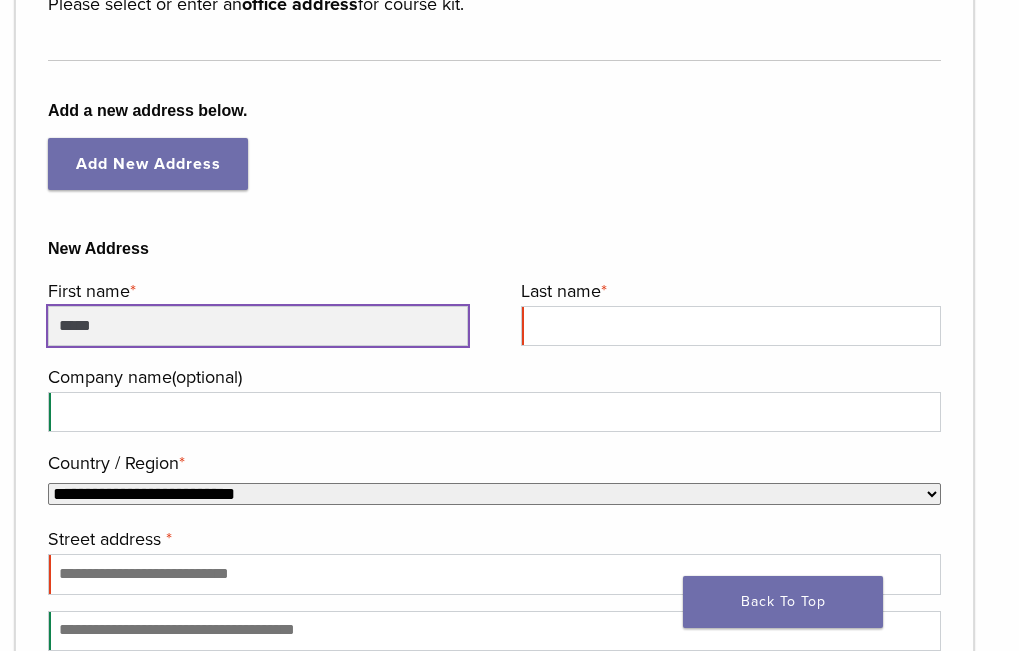 type on "*****" 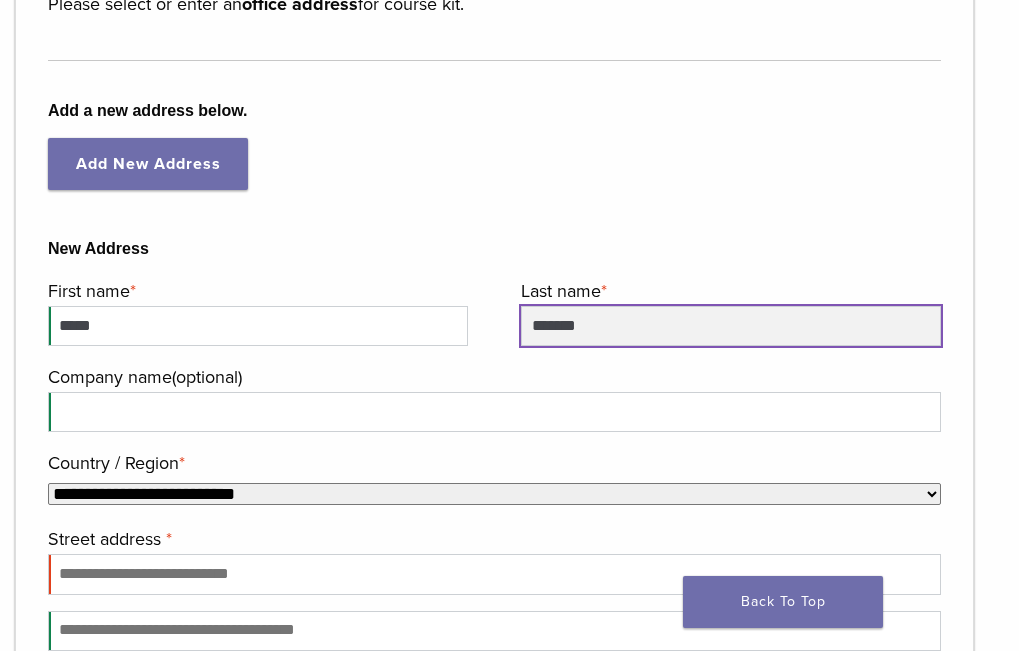 type on "*******" 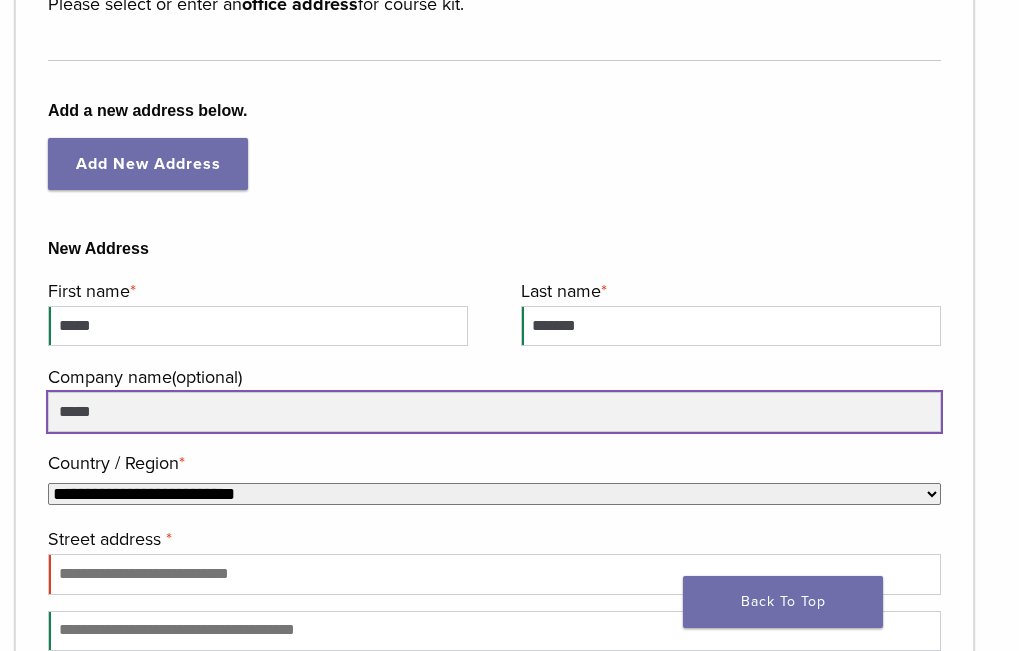 type on "**********" 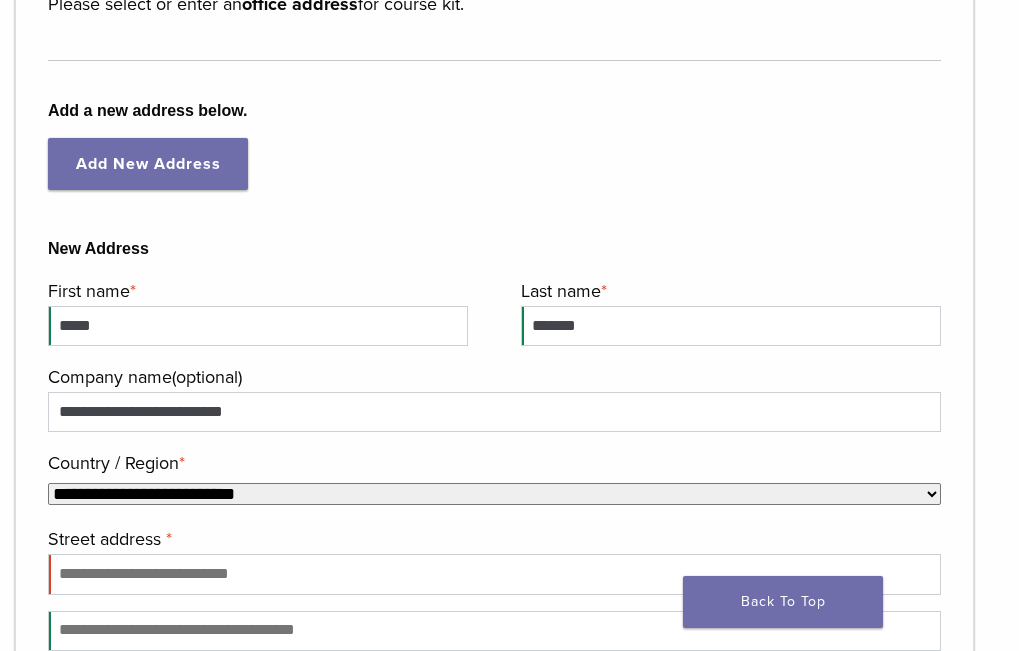select on "**" 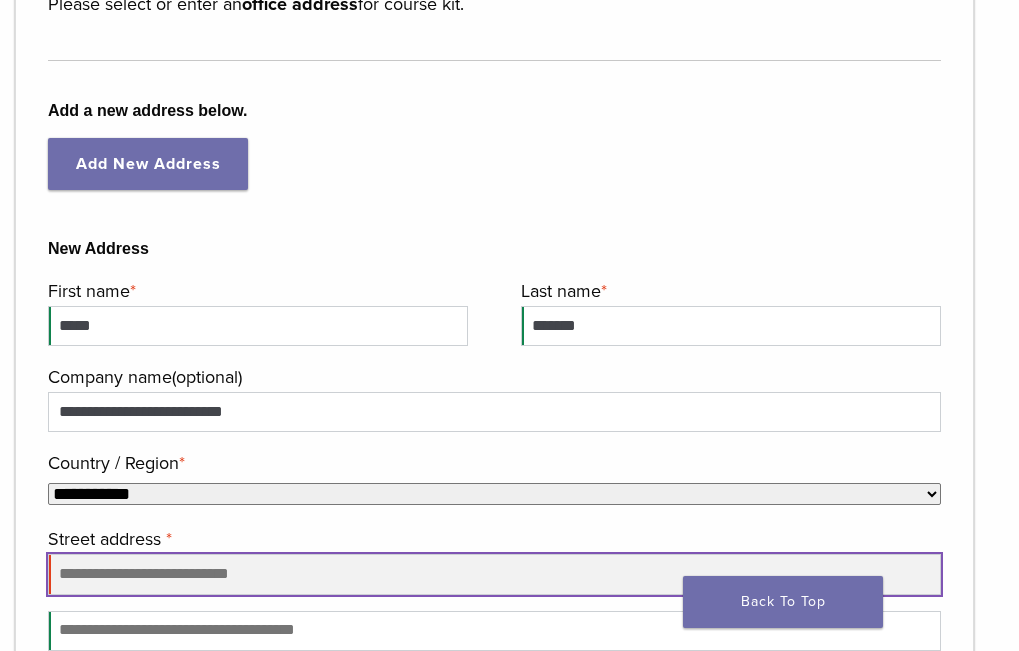 type on "**********" 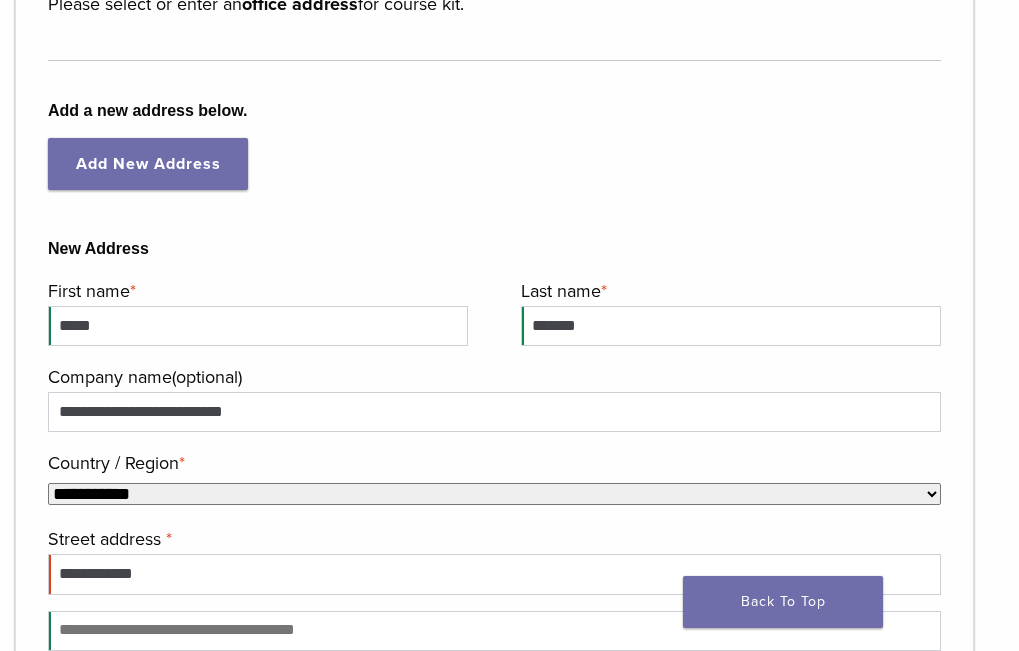 type on "*********" 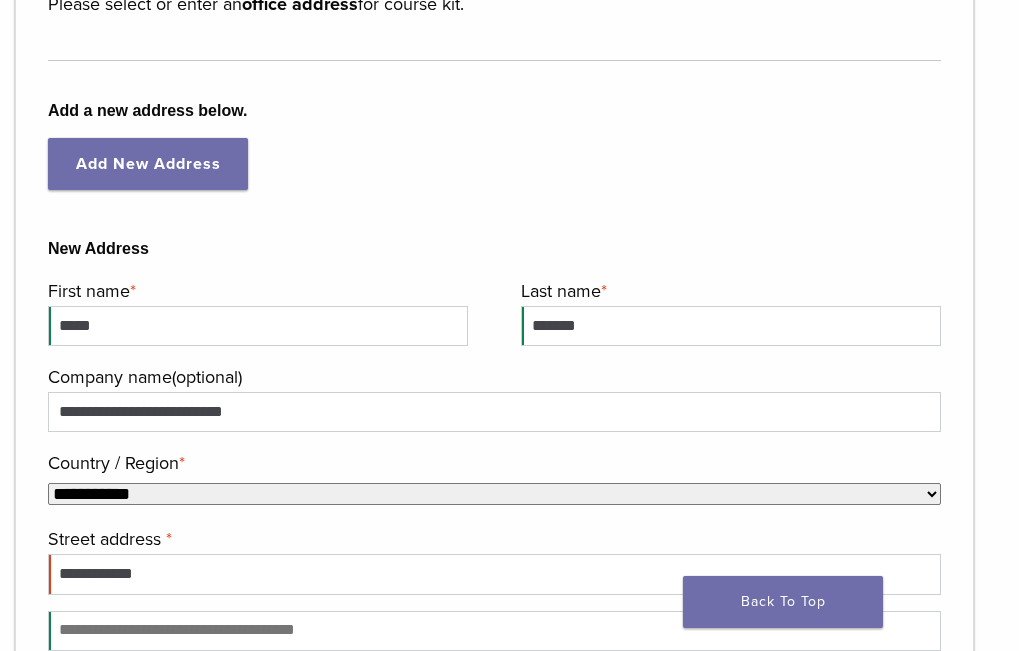 type on "**********" 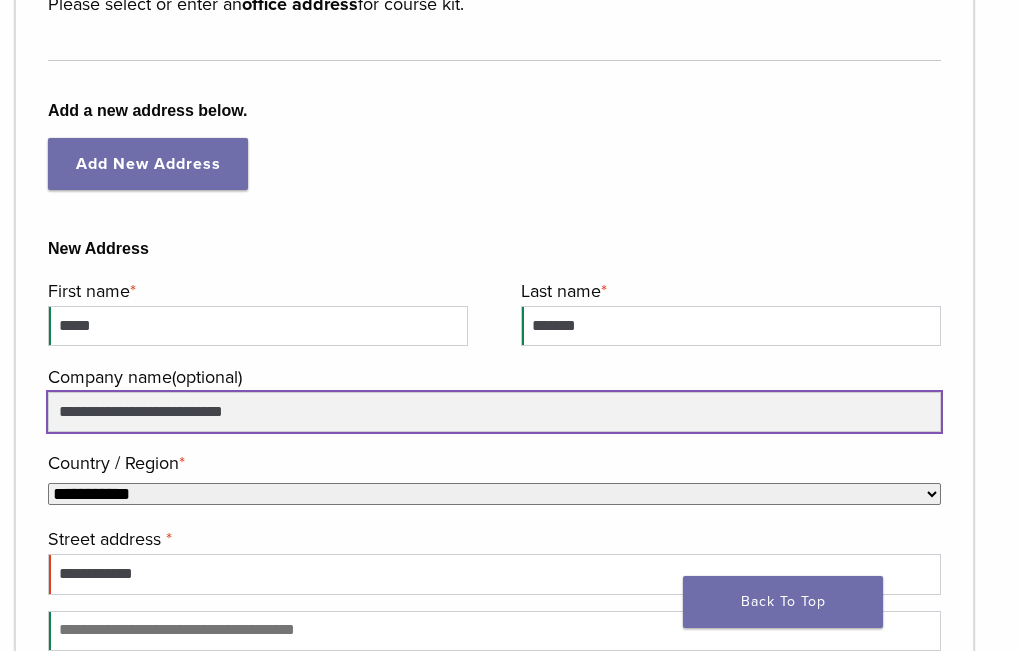 select on "**" 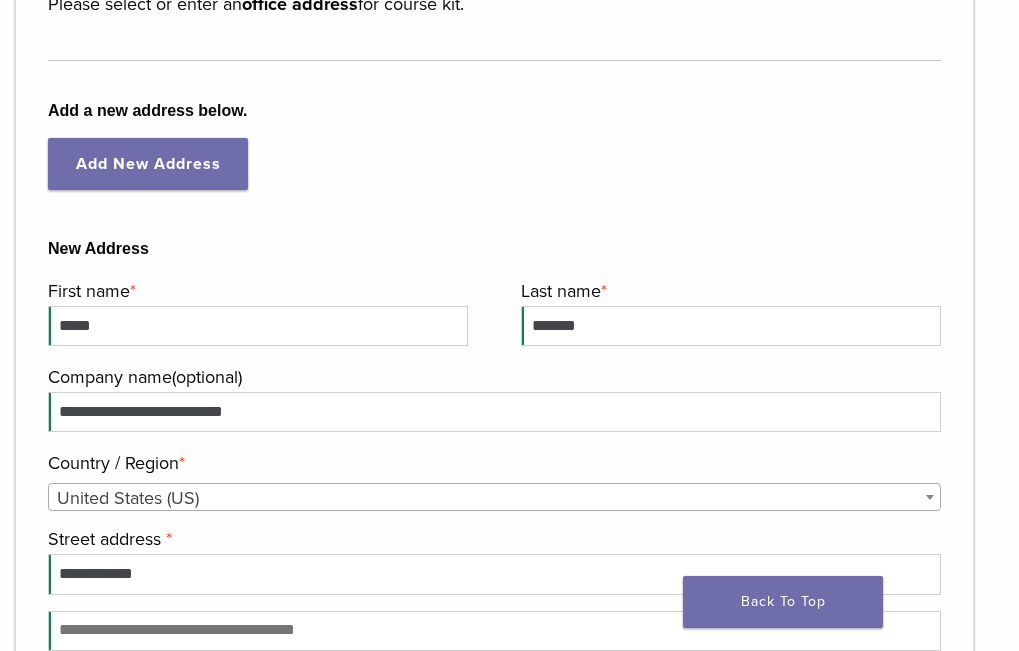 select on "**" 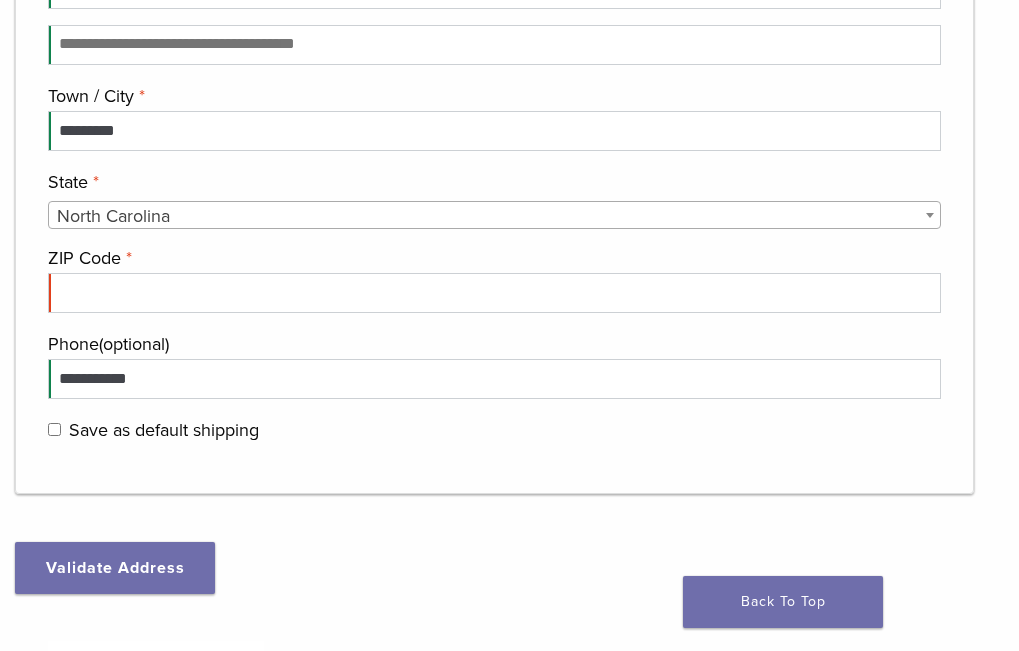 scroll, scrollTop: 686, scrollLeft: 0, axis: vertical 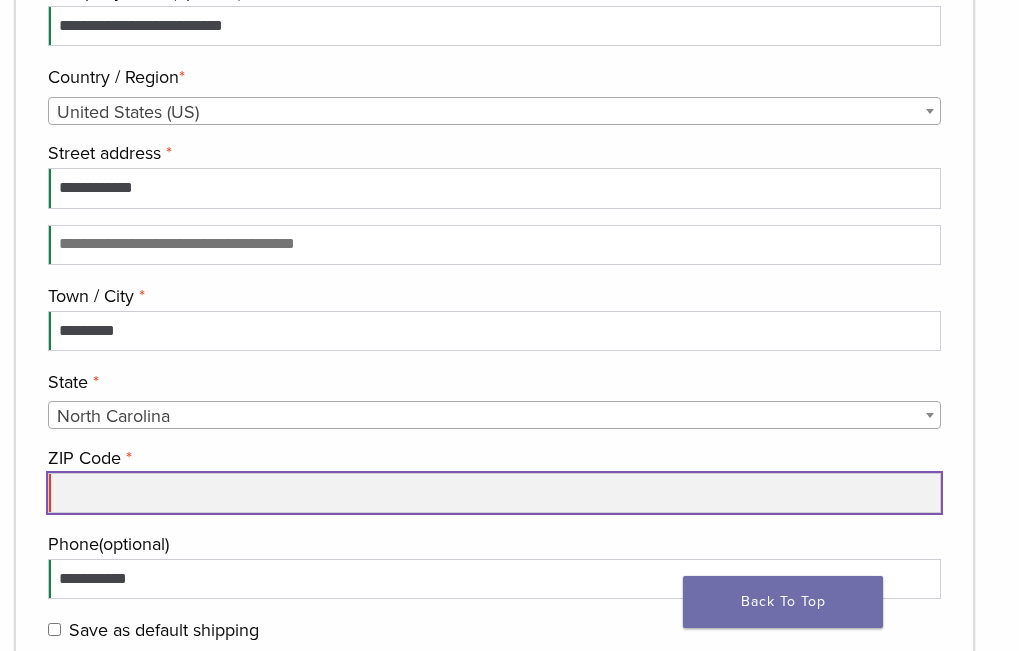 click on "ZIP Code   *" at bounding box center (494, 493) 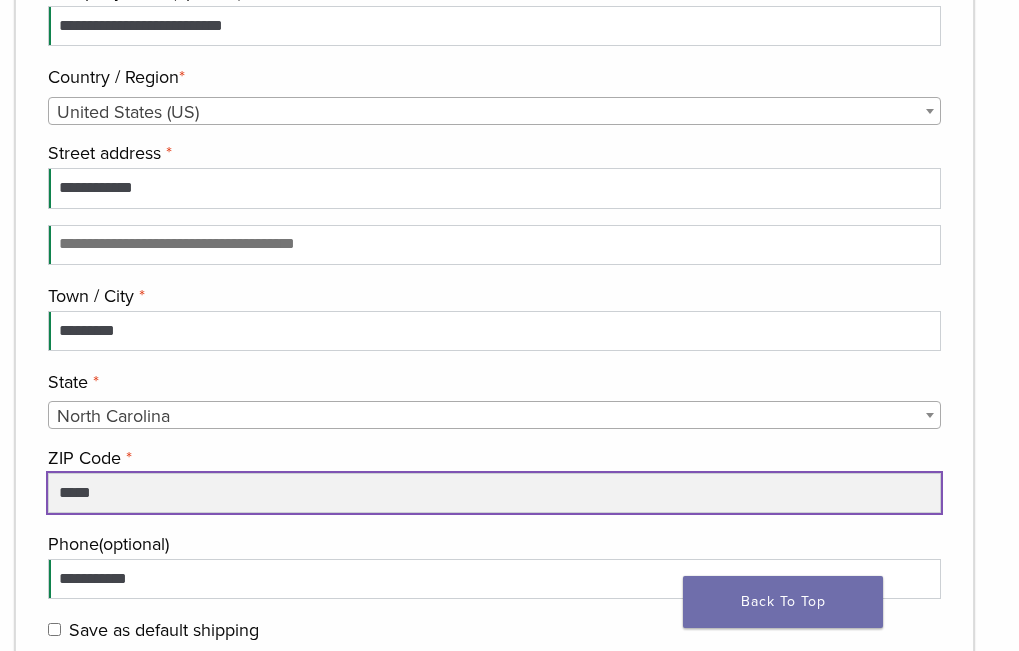 type on "*****" 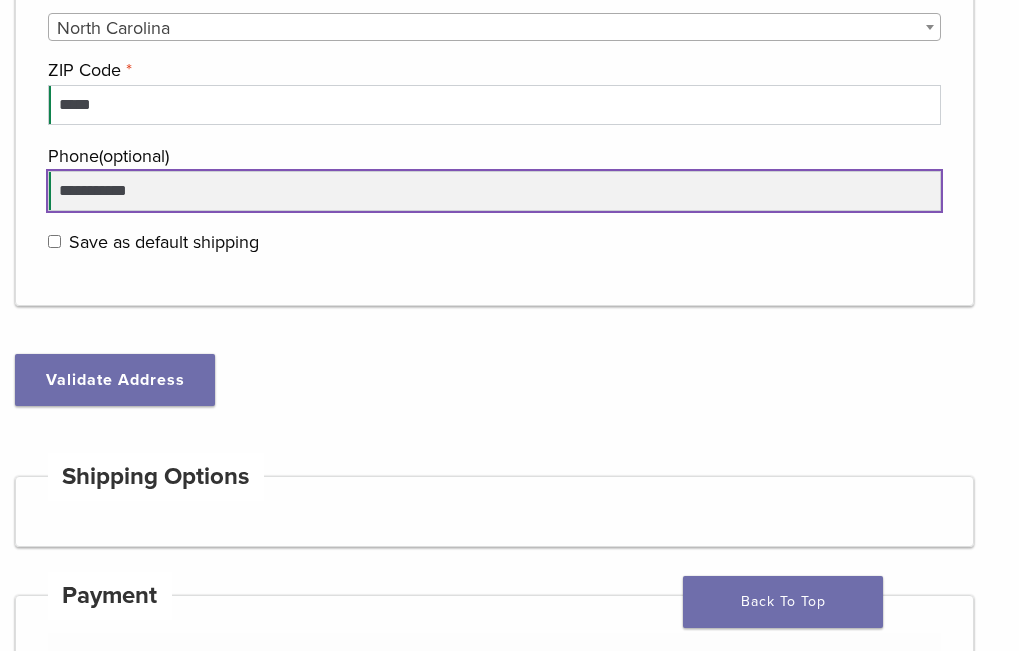scroll, scrollTop: 1086, scrollLeft: 0, axis: vertical 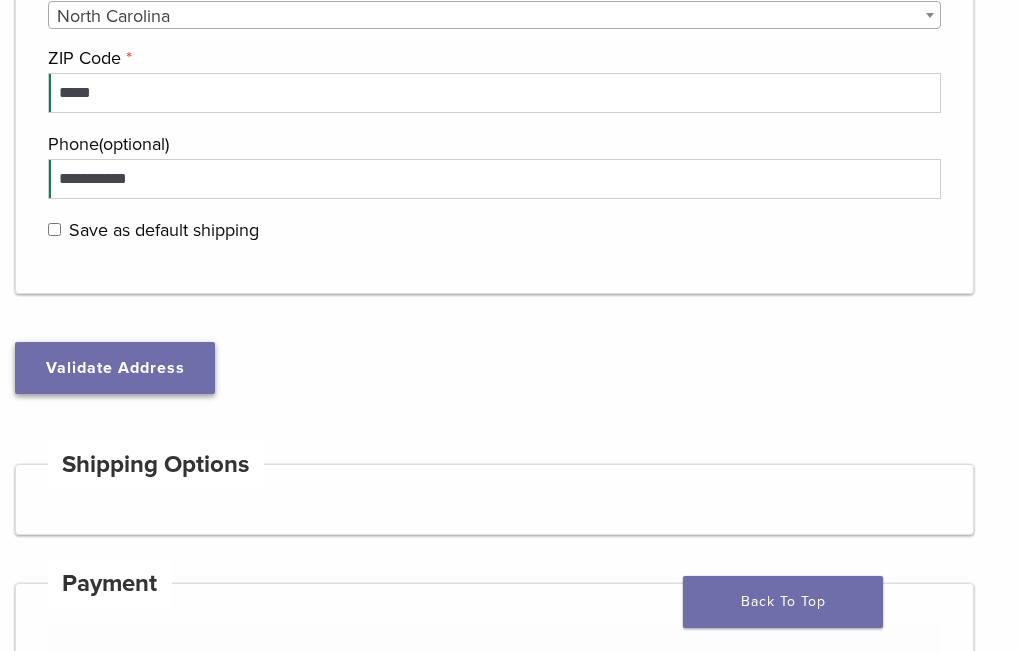 click on "Validate Address" at bounding box center (115, 368) 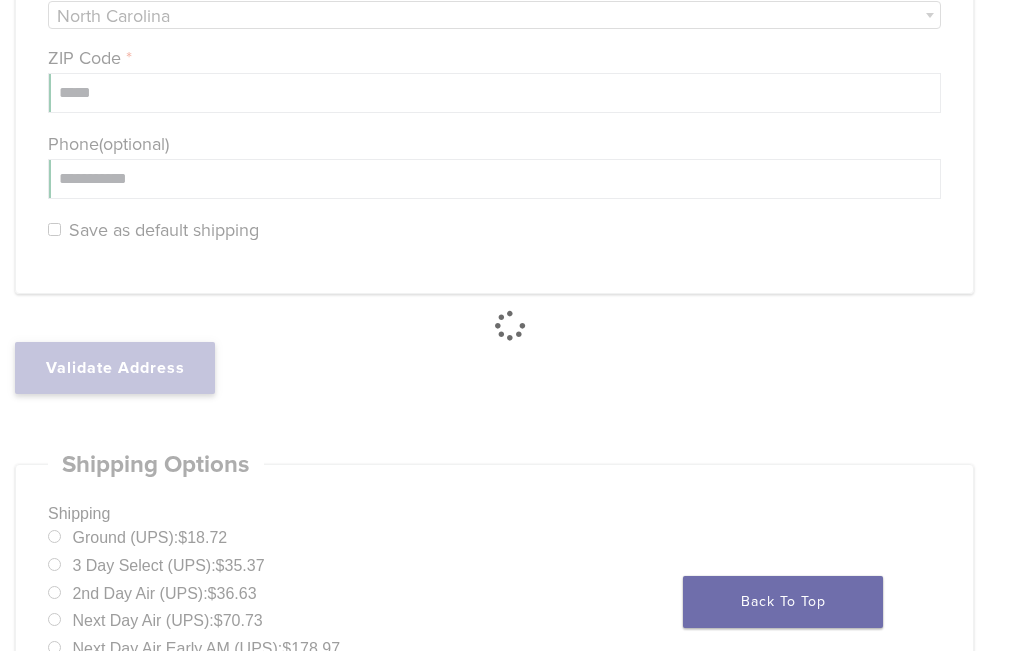 type on "**********" 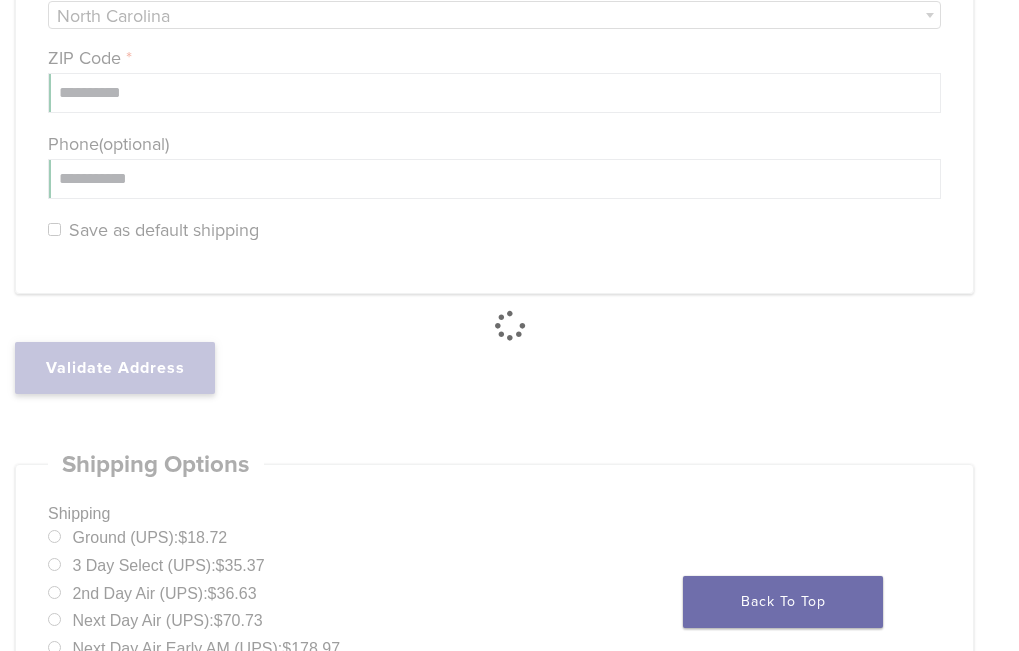 select on "**" 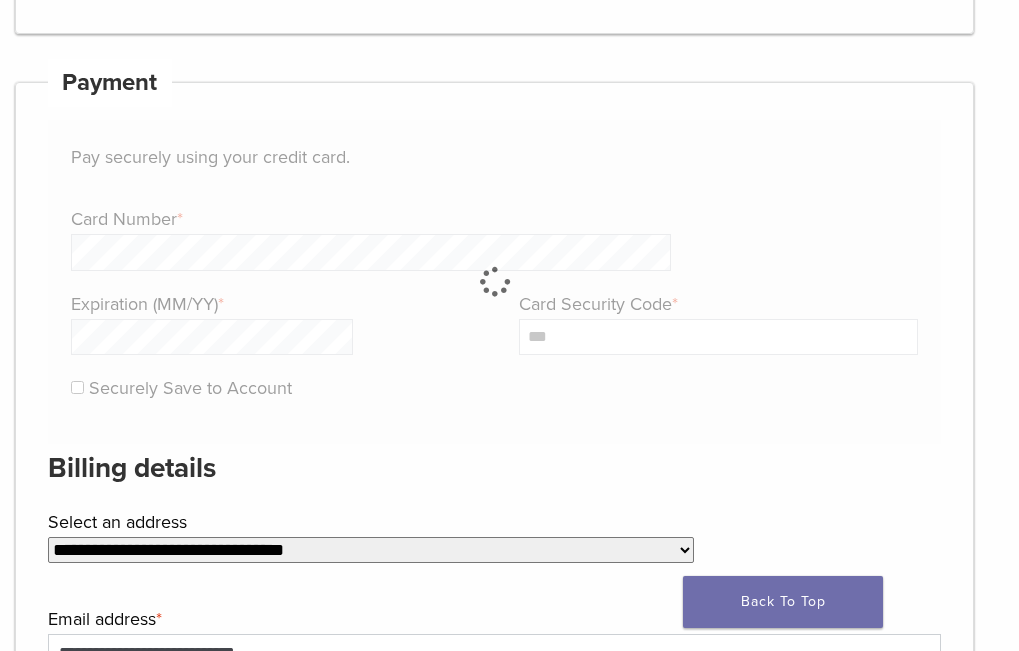 scroll, scrollTop: 1886, scrollLeft: 0, axis: vertical 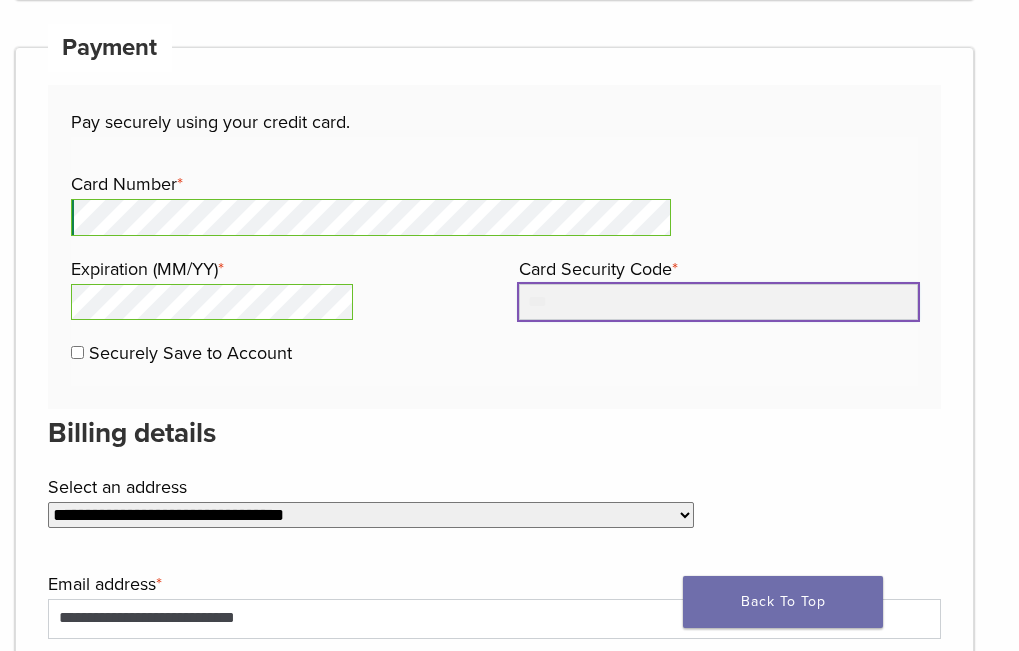 click on "Card Security Code  *" at bounding box center [718, 302] 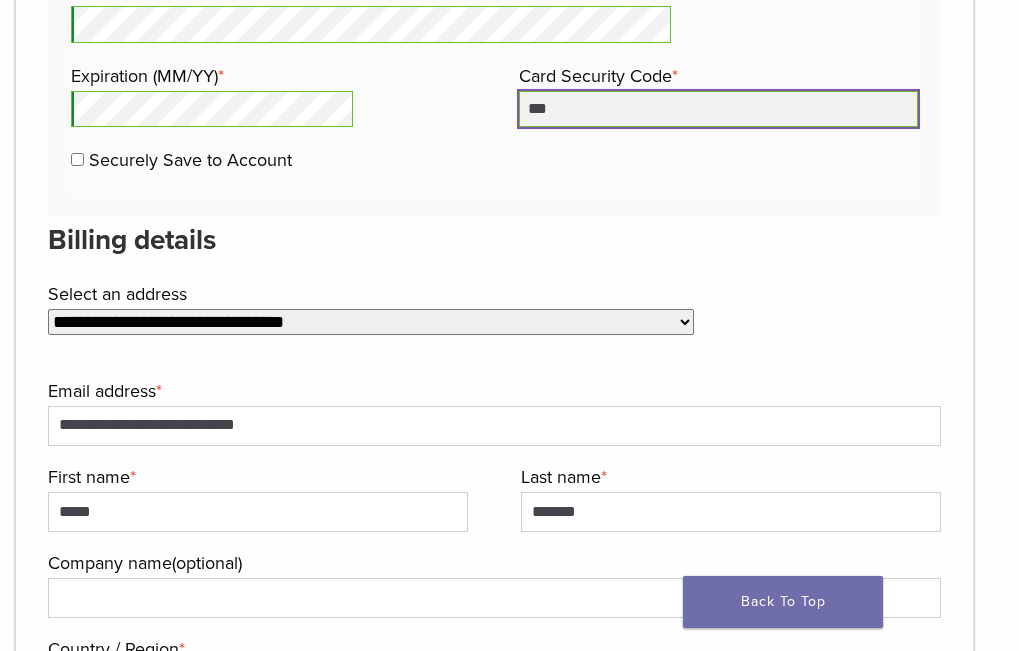 scroll, scrollTop: 2086, scrollLeft: 0, axis: vertical 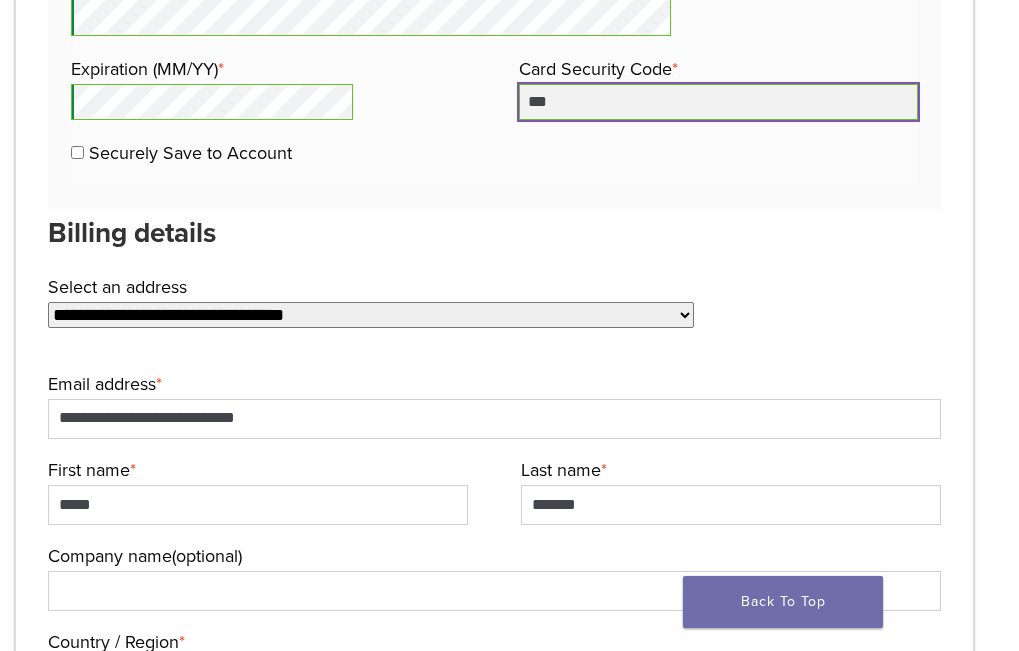 type on "***" 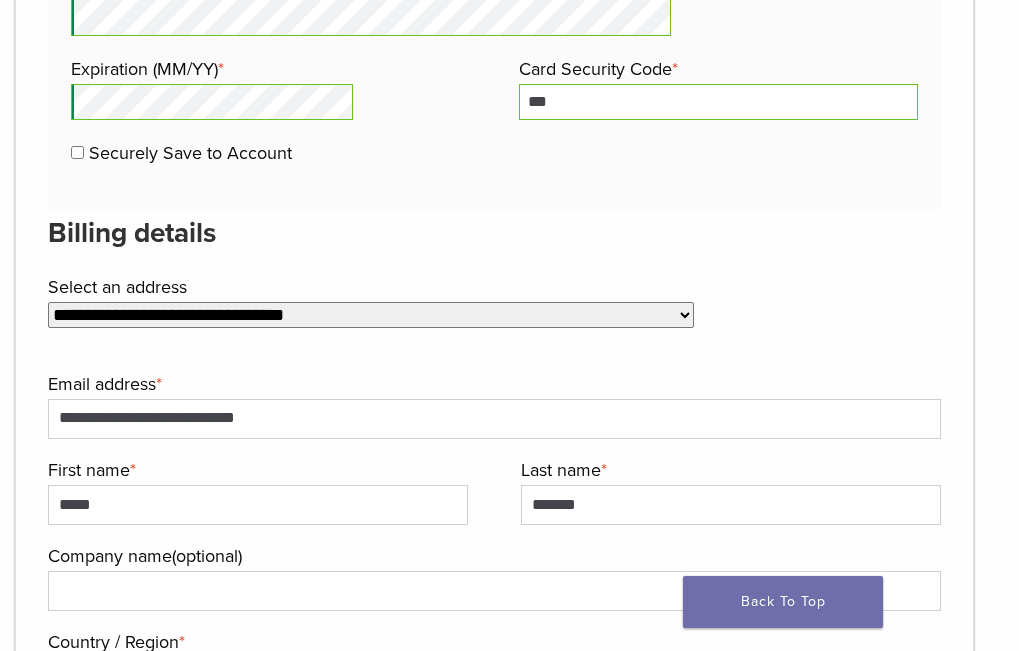 click on "**********" at bounding box center (371, 315) 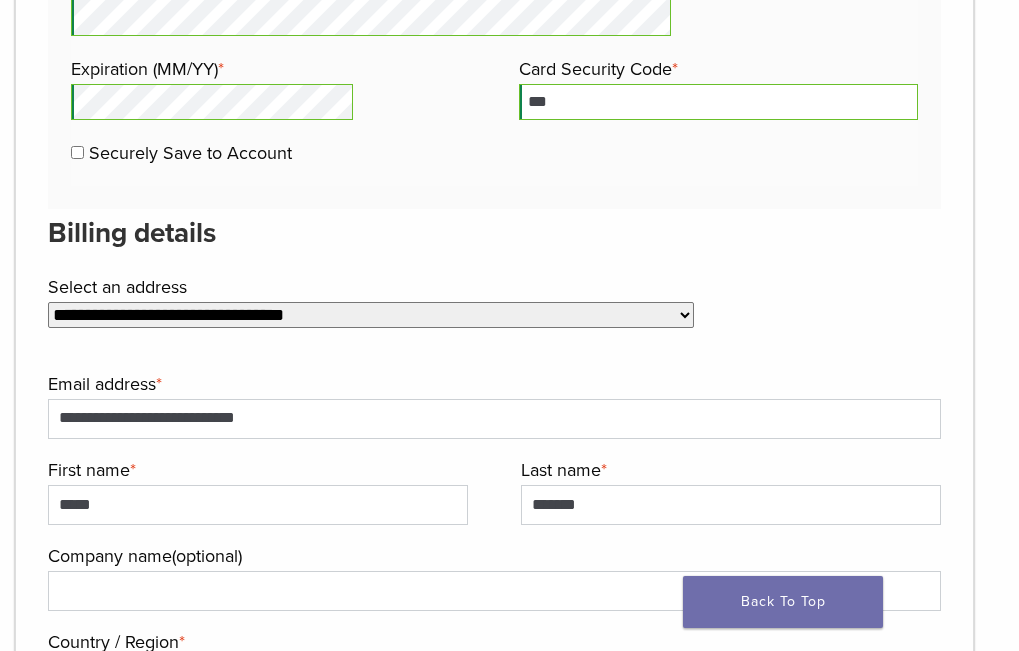 click on "**********" at bounding box center [371, 315] 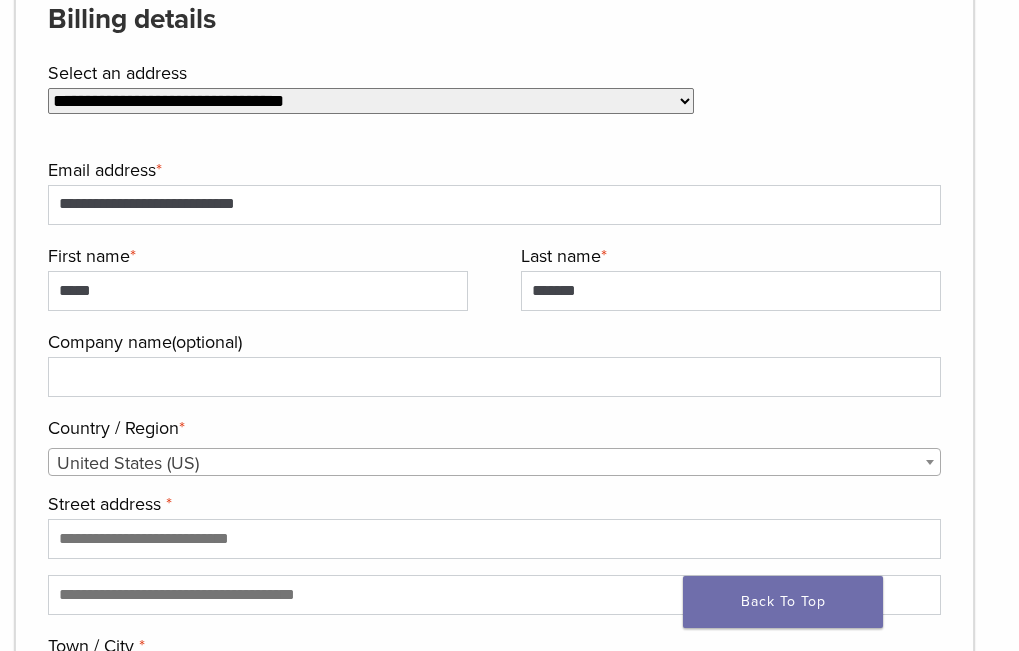 scroll, scrollTop: 2386, scrollLeft: 0, axis: vertical 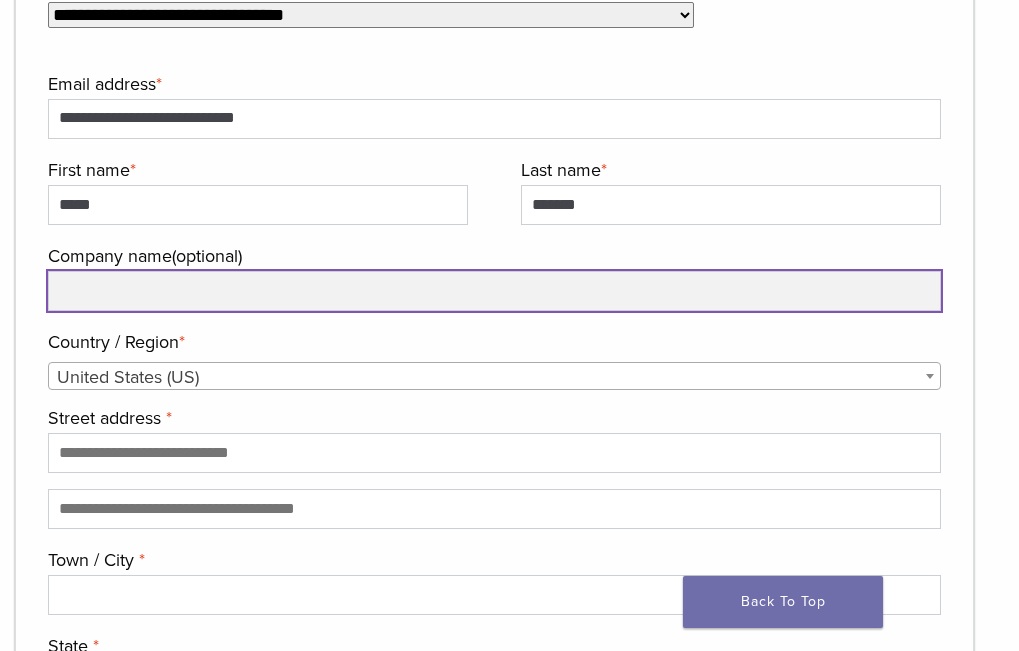 click on "Company name  (optional)" at bounding box center [494, 291] 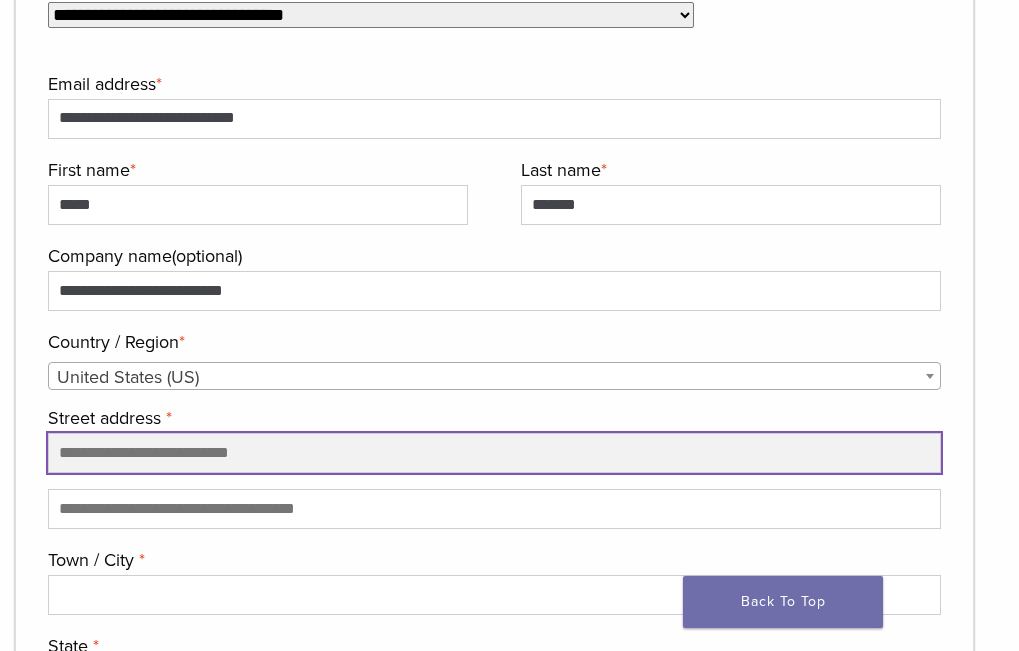type on "**********" 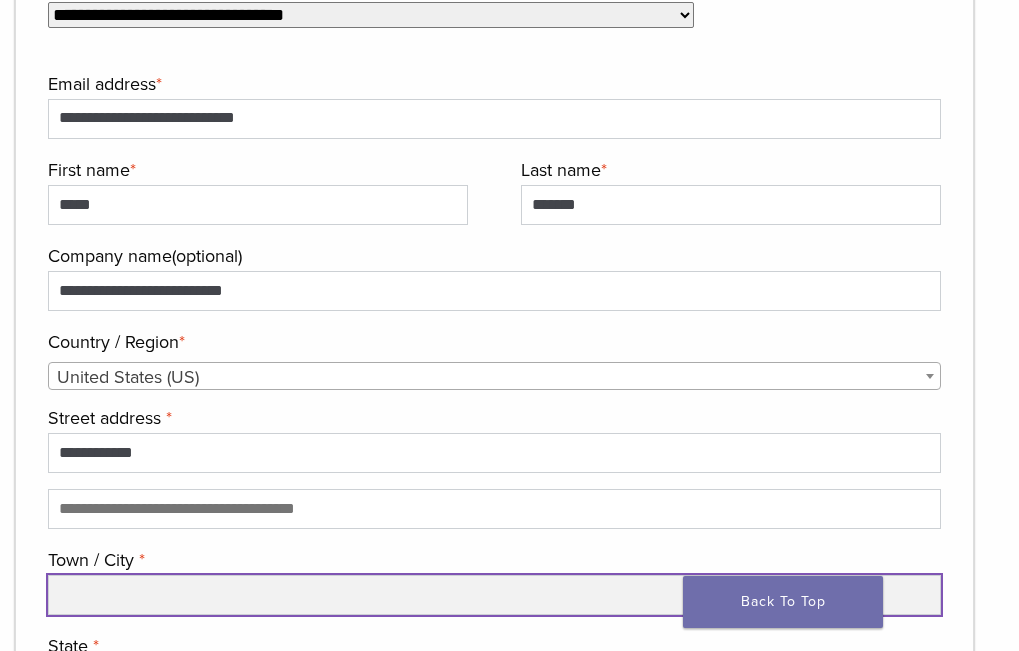 type on "*********" 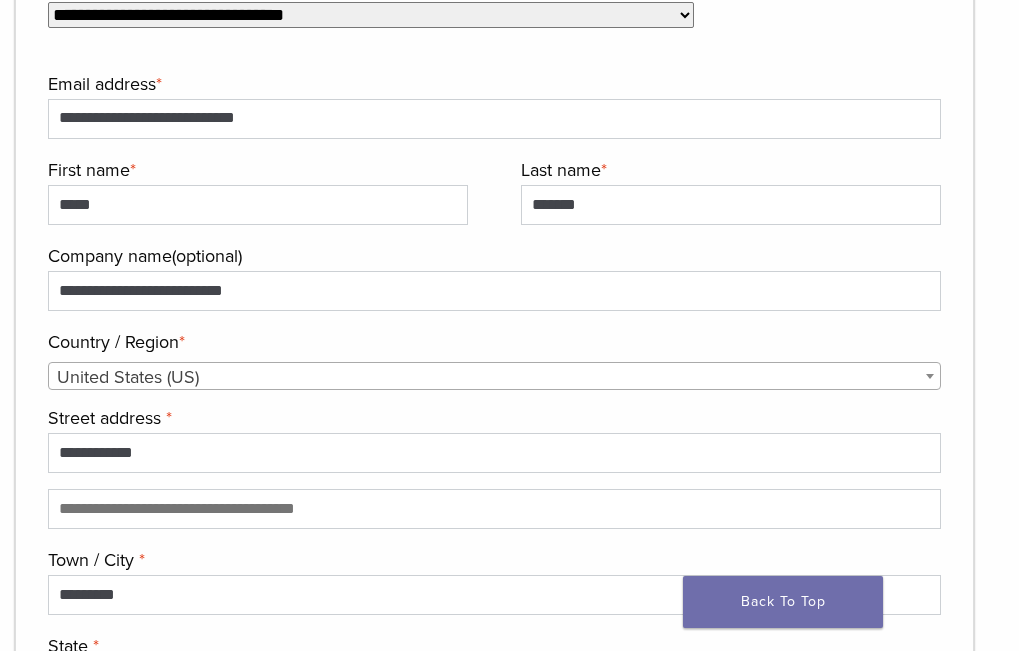 select on "**" 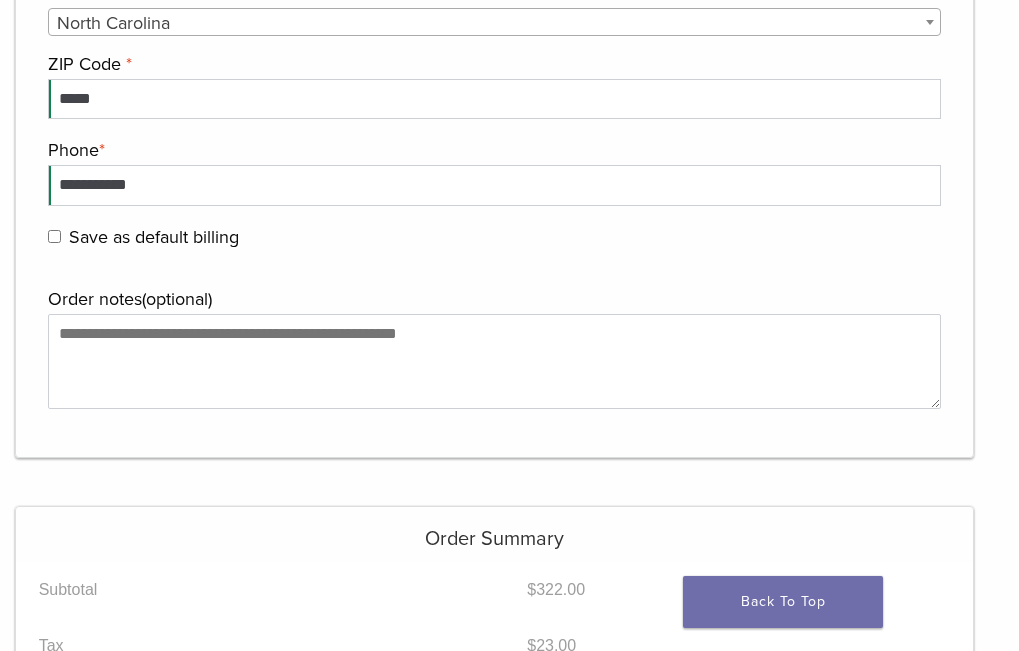 scroll, scrollTop: 3081, scrollLeft: 0, axis: vertical 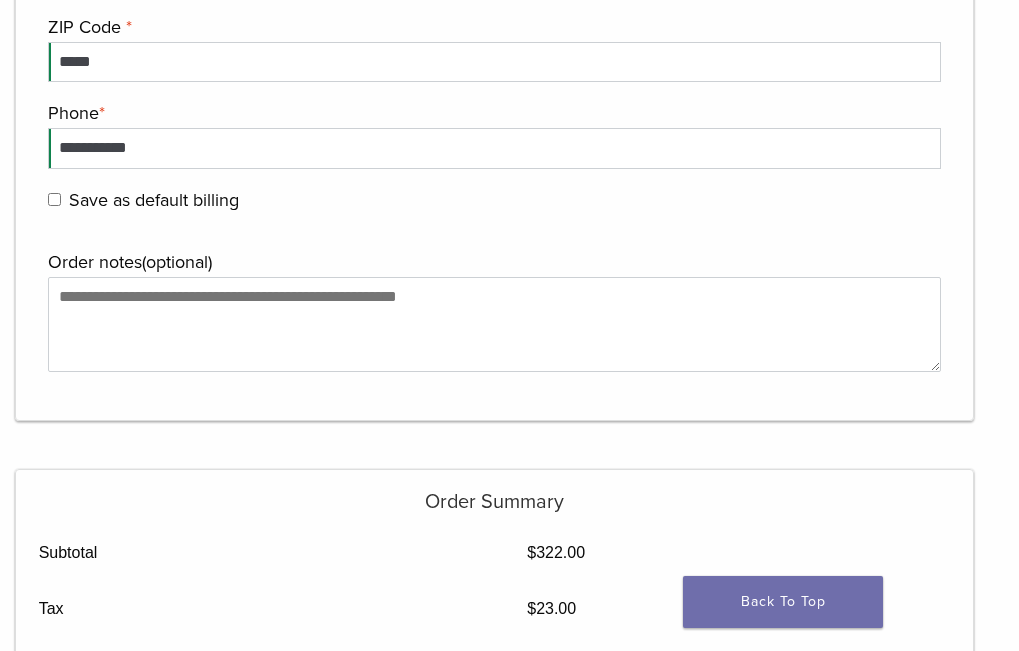 click on "Place order" at bounding box center (495, 974) 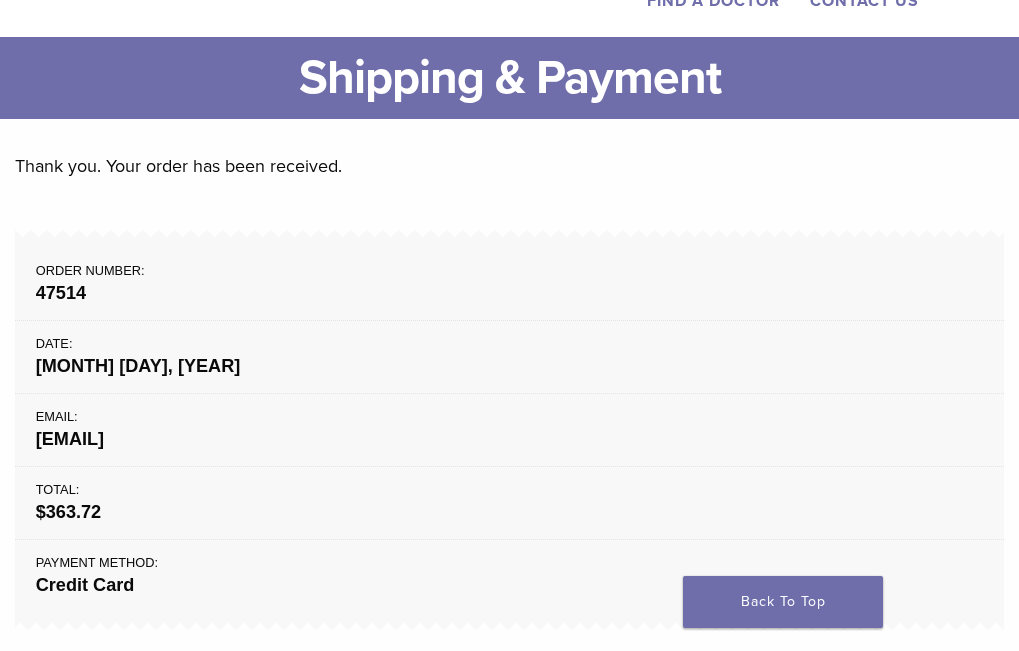 scroll, scrollTop: 0, scrollLeft: 0, axis: both 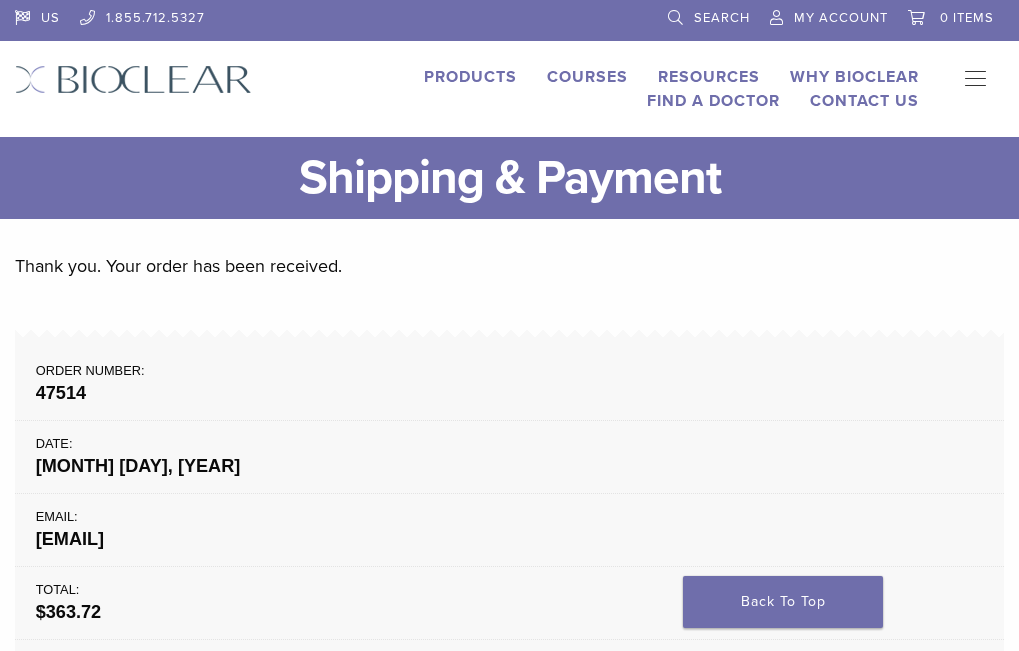 click on "My Account" at bounding box center (841, 18) 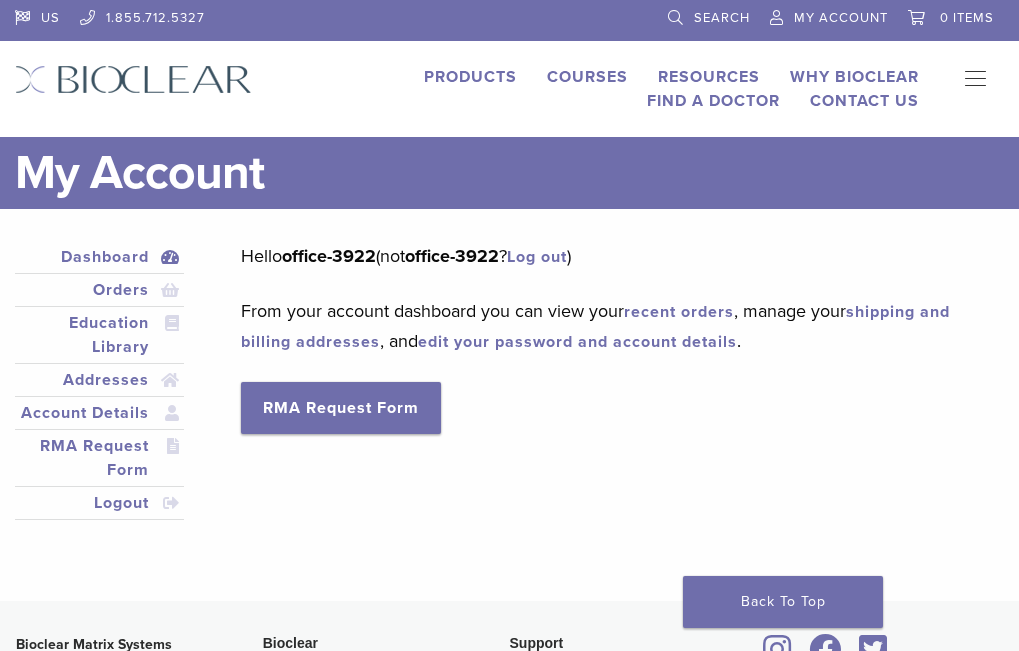 scroll, scrollTop: 0, scrollLeft: 0, axis: both 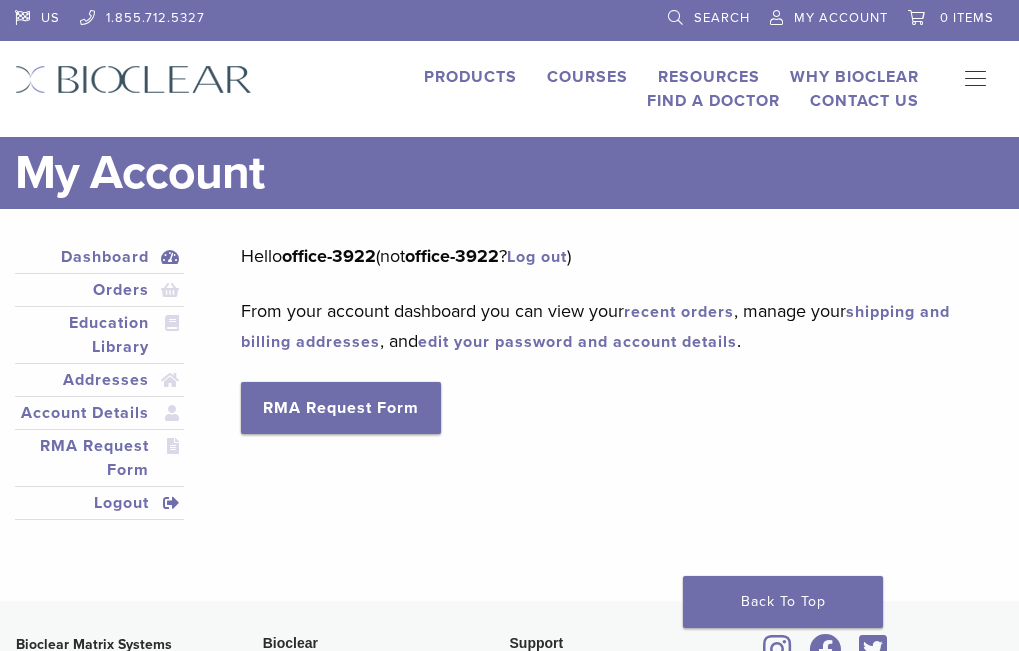 click on "Logout" at bounding box center (99, 503) 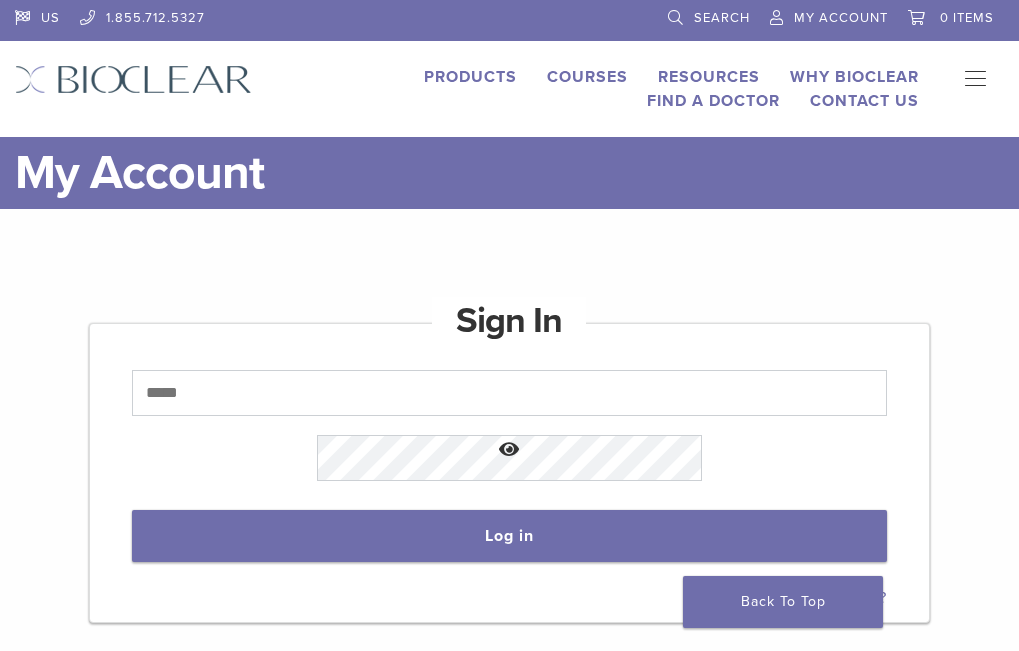 scroll, scrollTop: 0, scrollLeft: 0, axis: both 